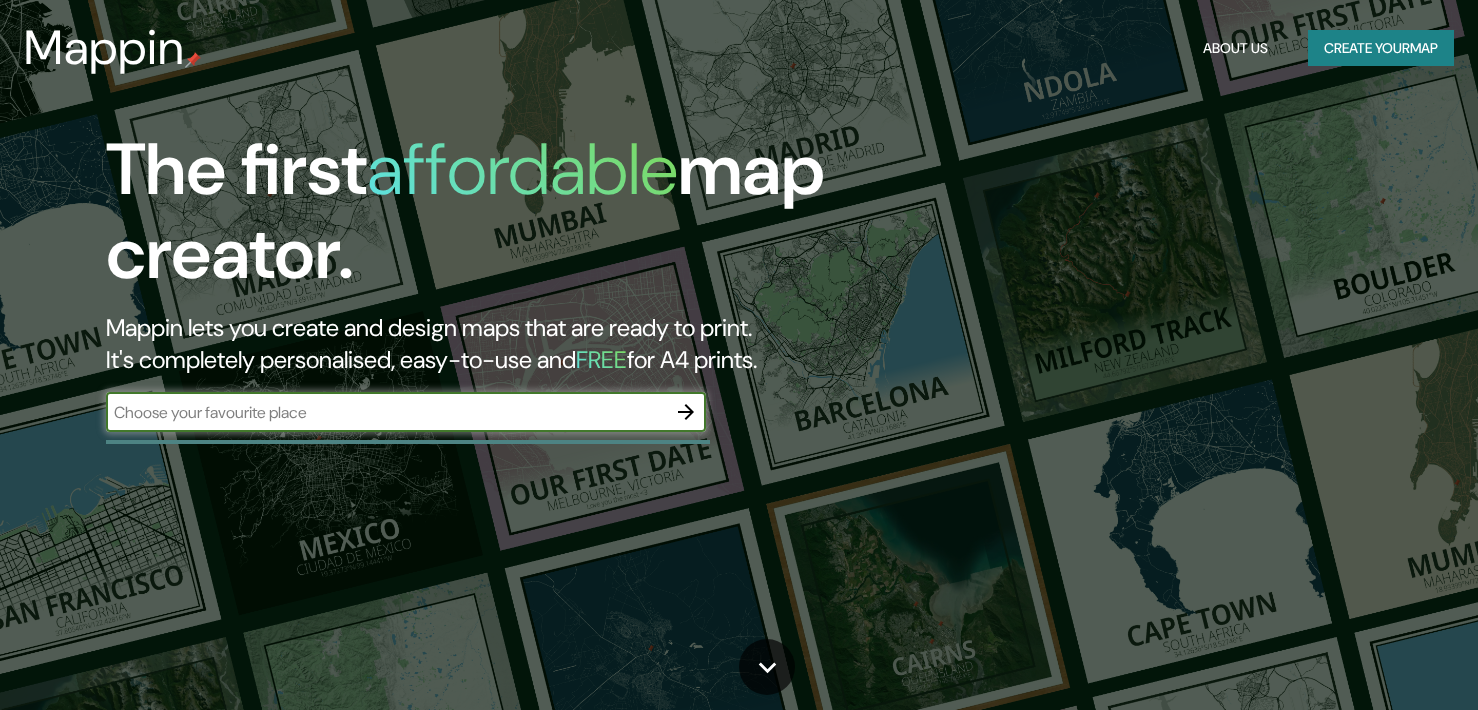 scroll, scrollTop: 0, scrollLeft: 0, axis: both 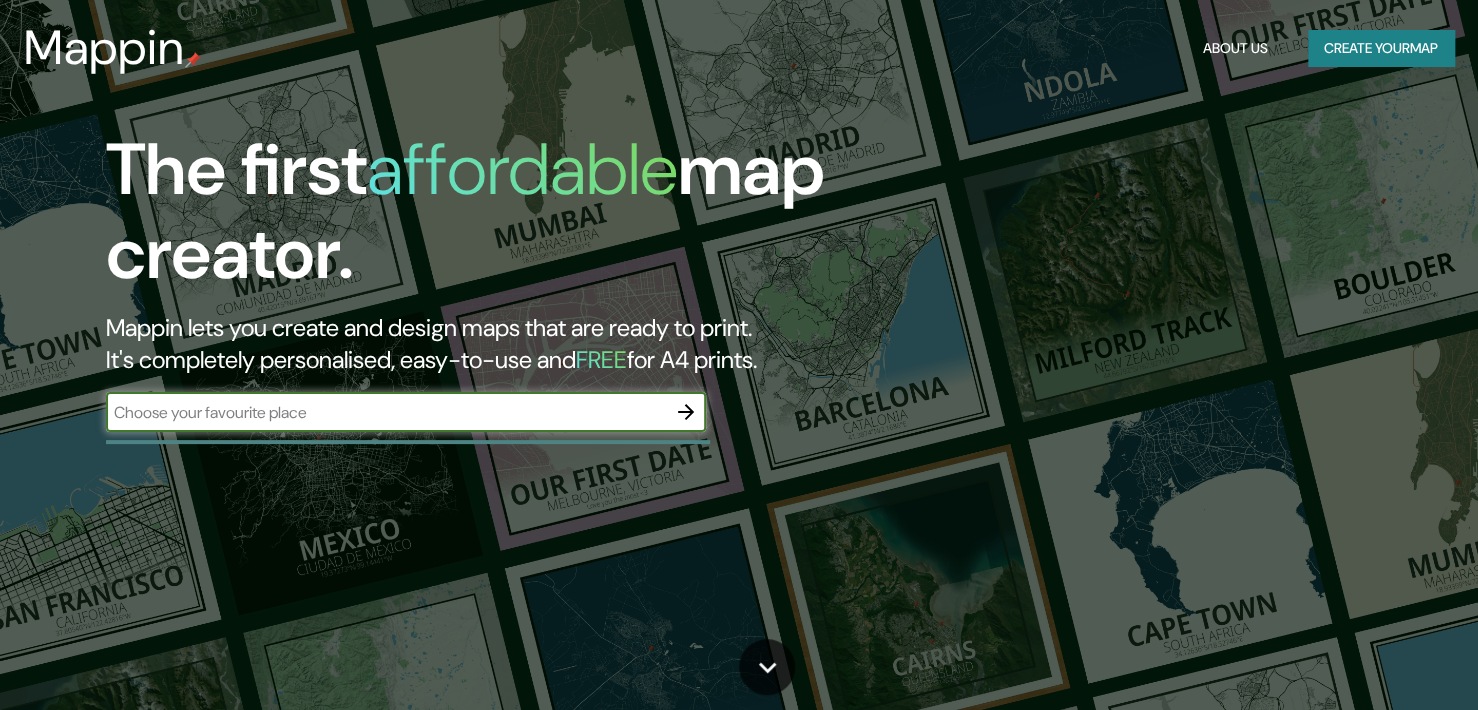 click at bounding box center (386, 412) 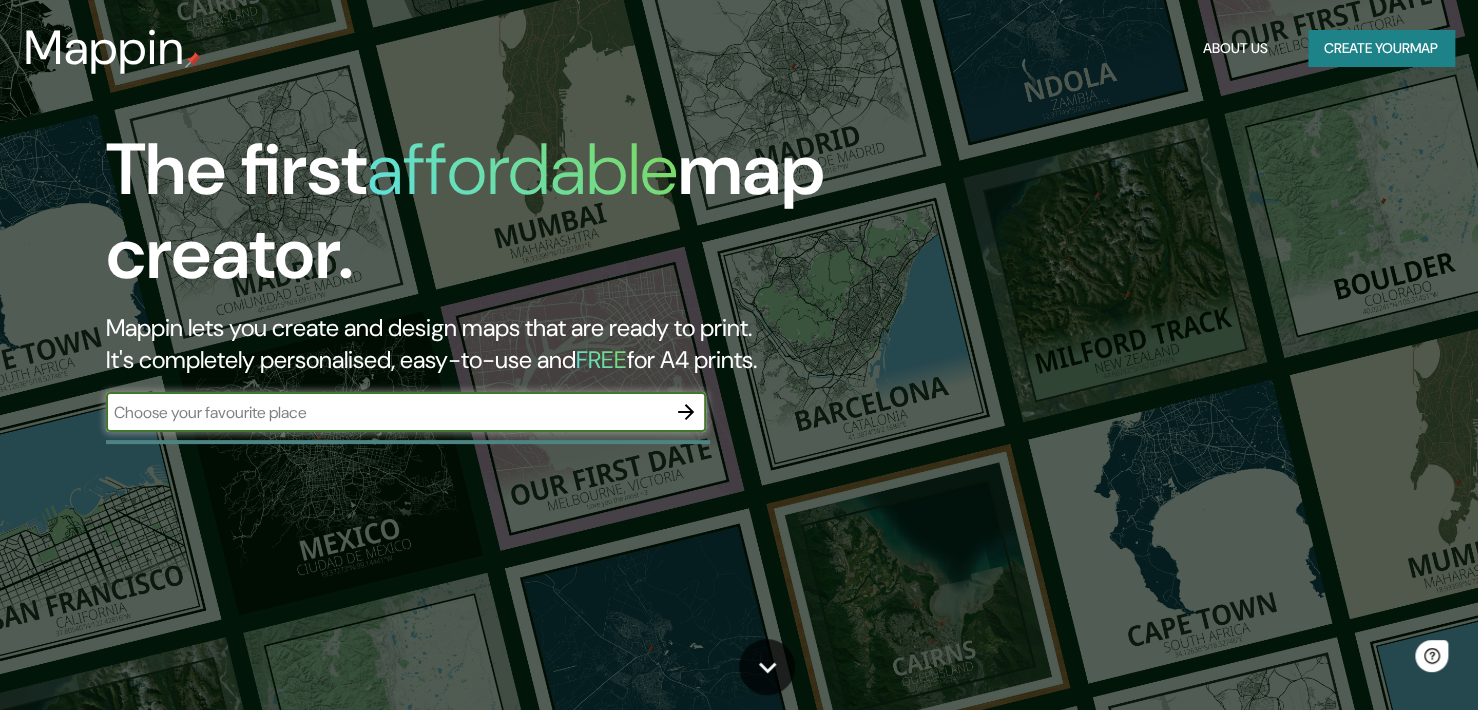 scroll, scrollTop: 0, scrollLeft: 0, axis: both 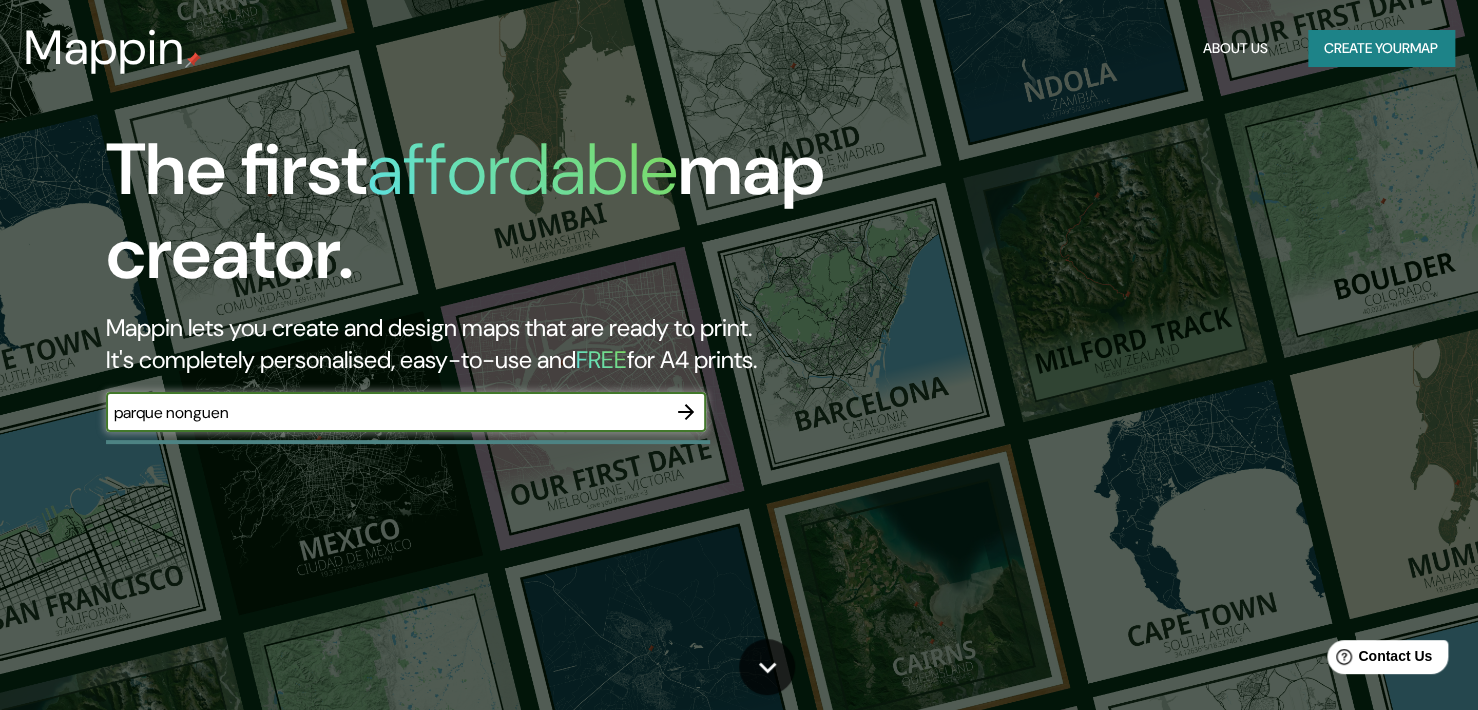 type on "parque nonguen" 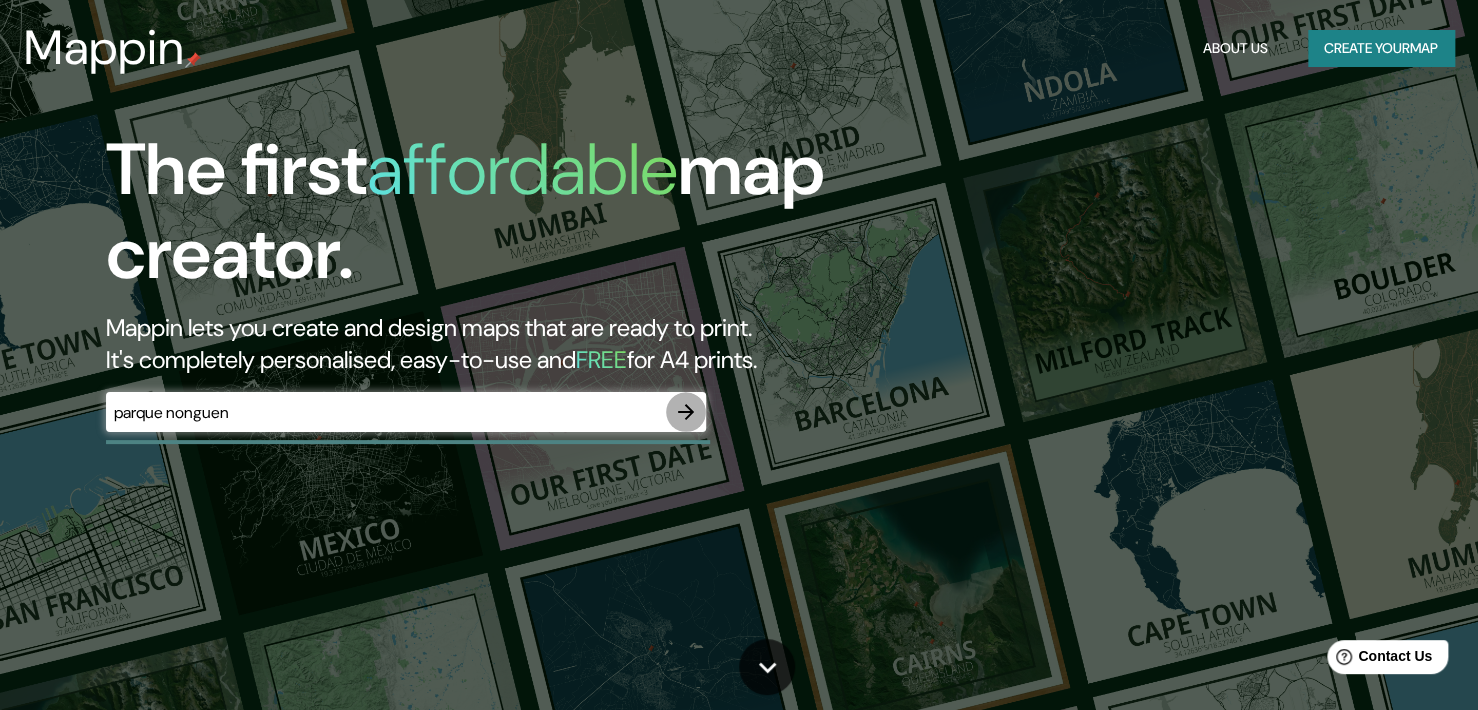 click 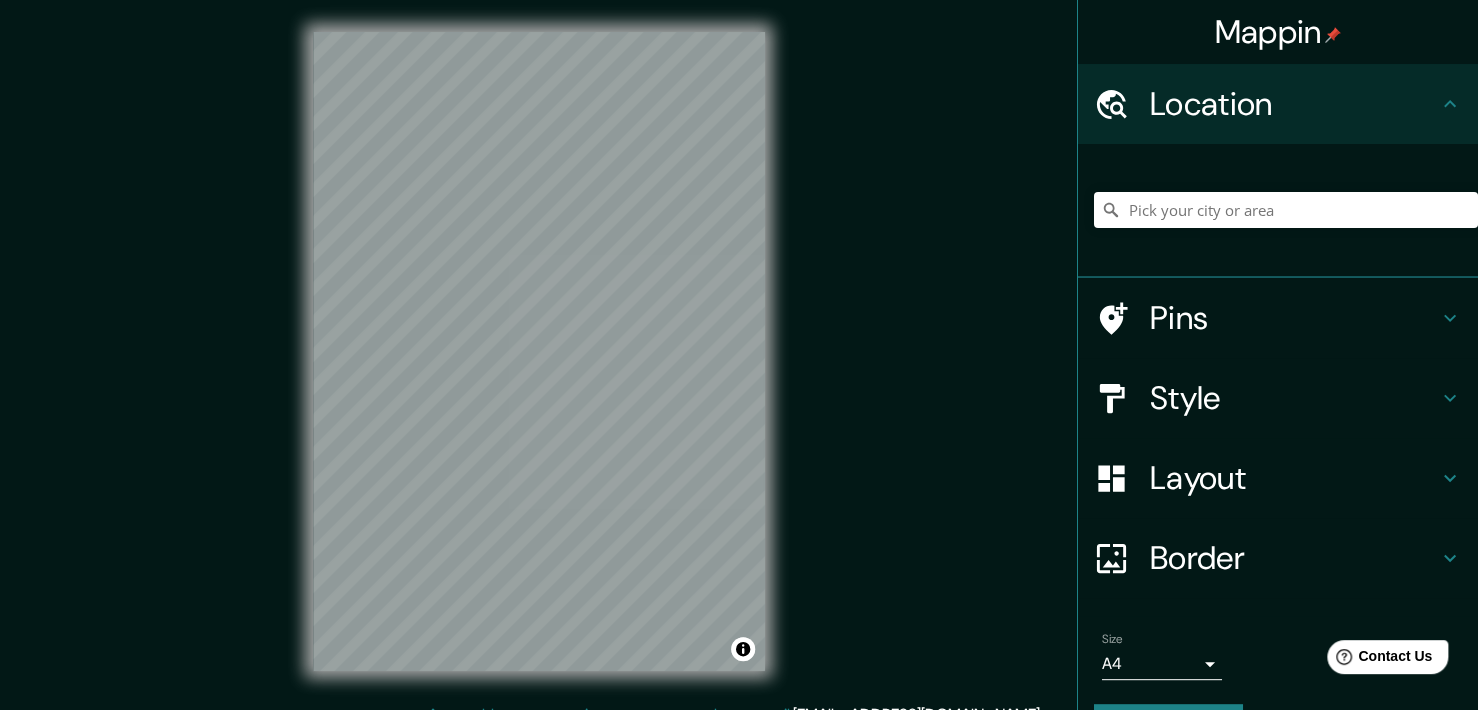click on "Style" at bounding box center [1278, 398] 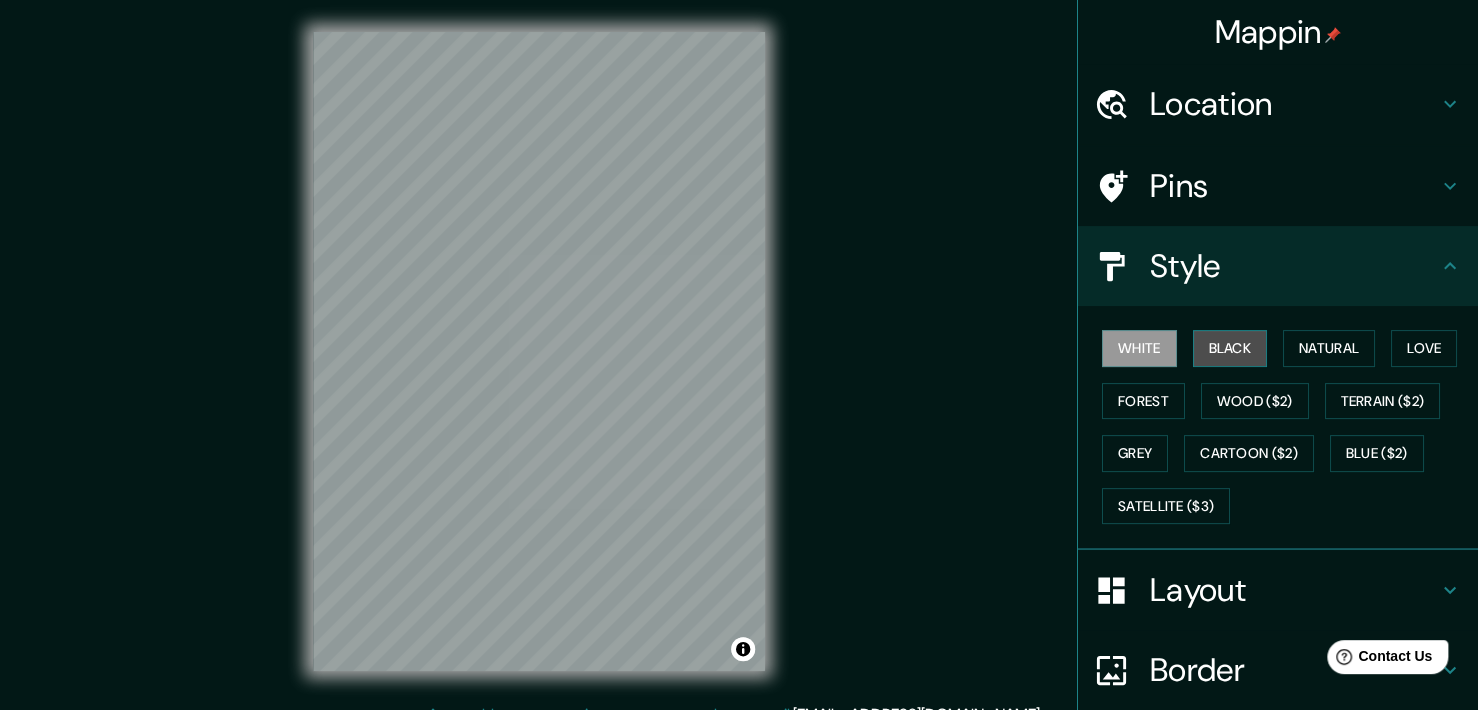 click on "Black" at bounding box center [1230, 348] 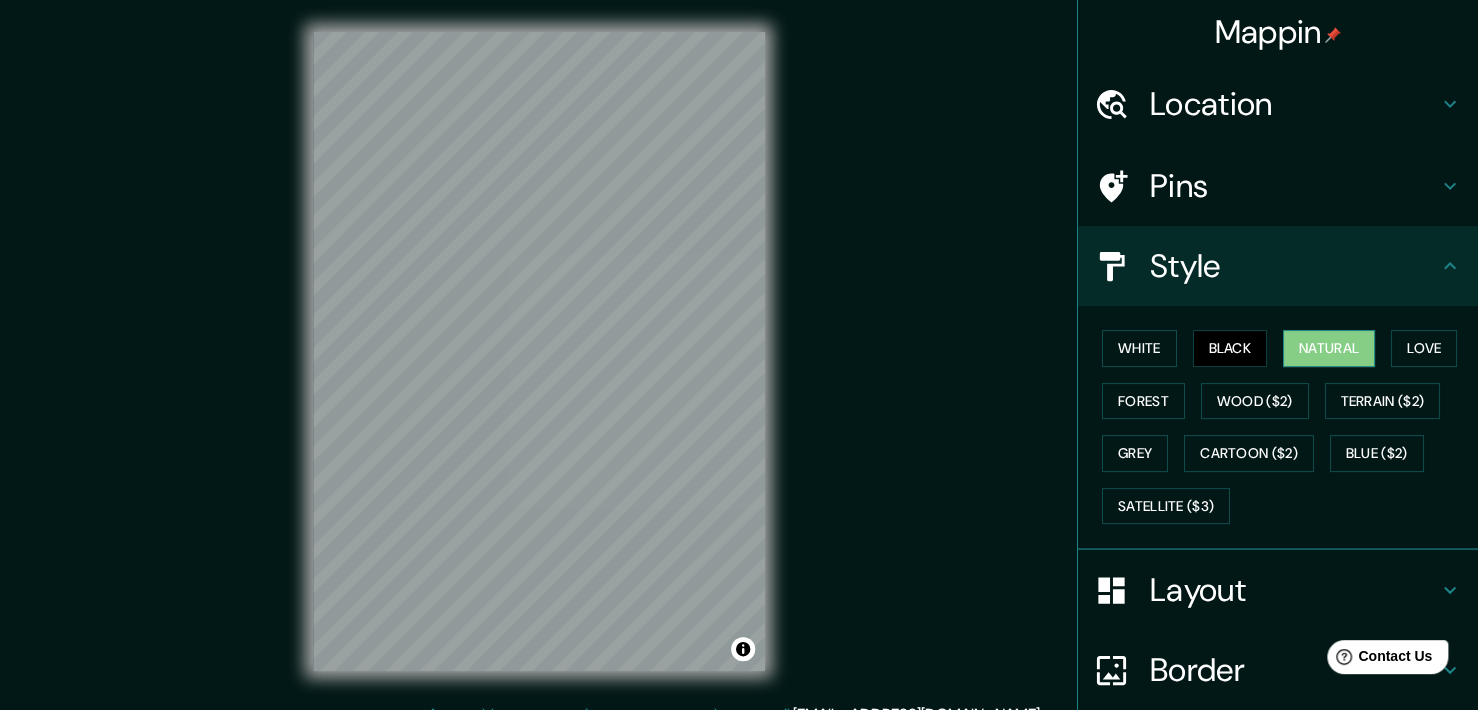 click on "Natural" at bounding box center (1329, 348) 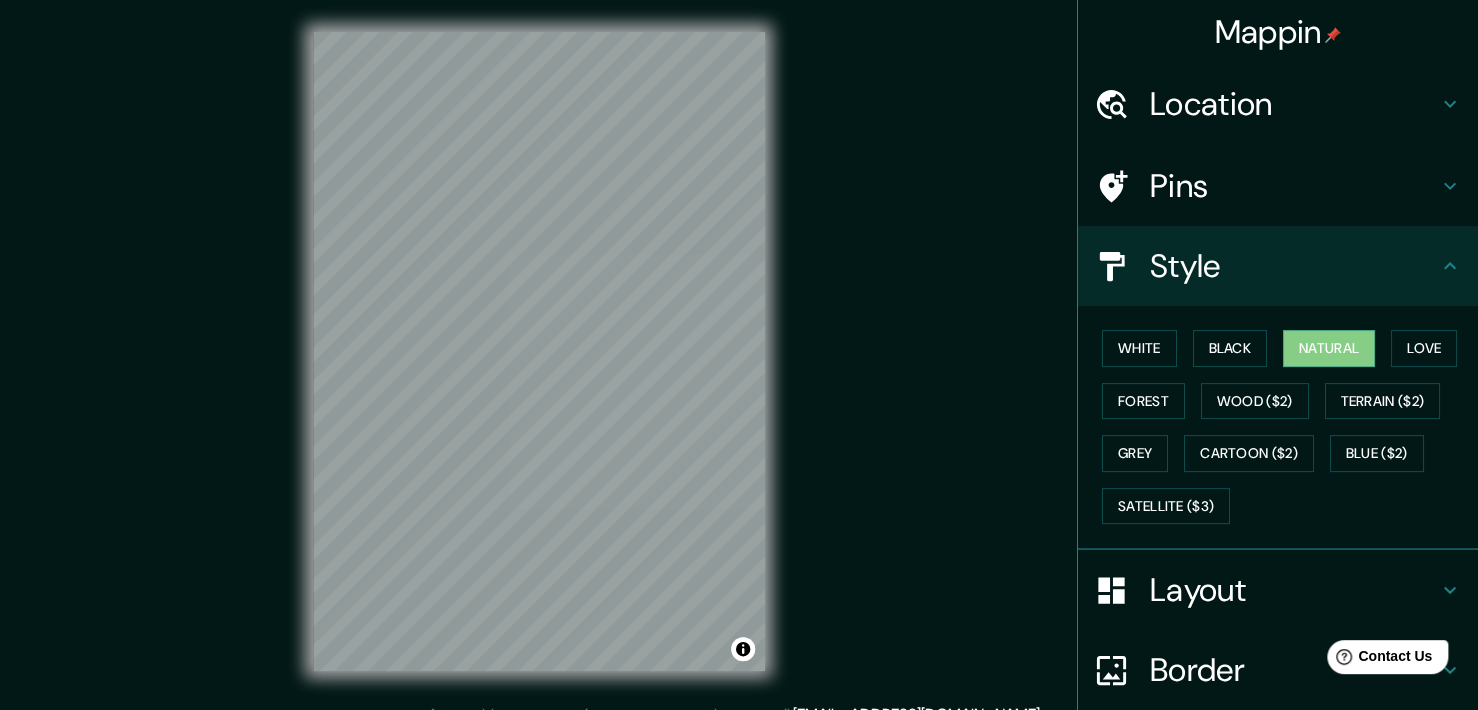 click on "Location" at bounding box center (1294, 104) 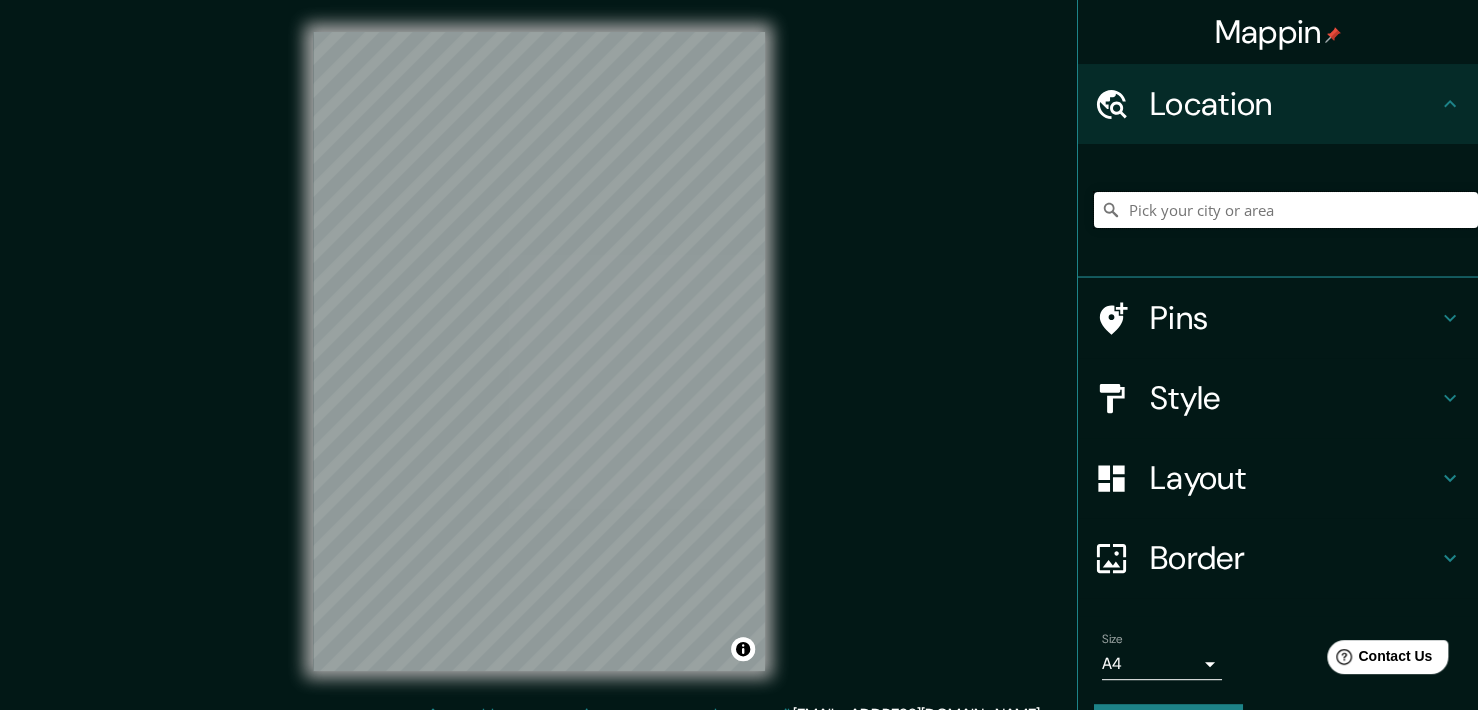 click at bounding box center (1286, 210) 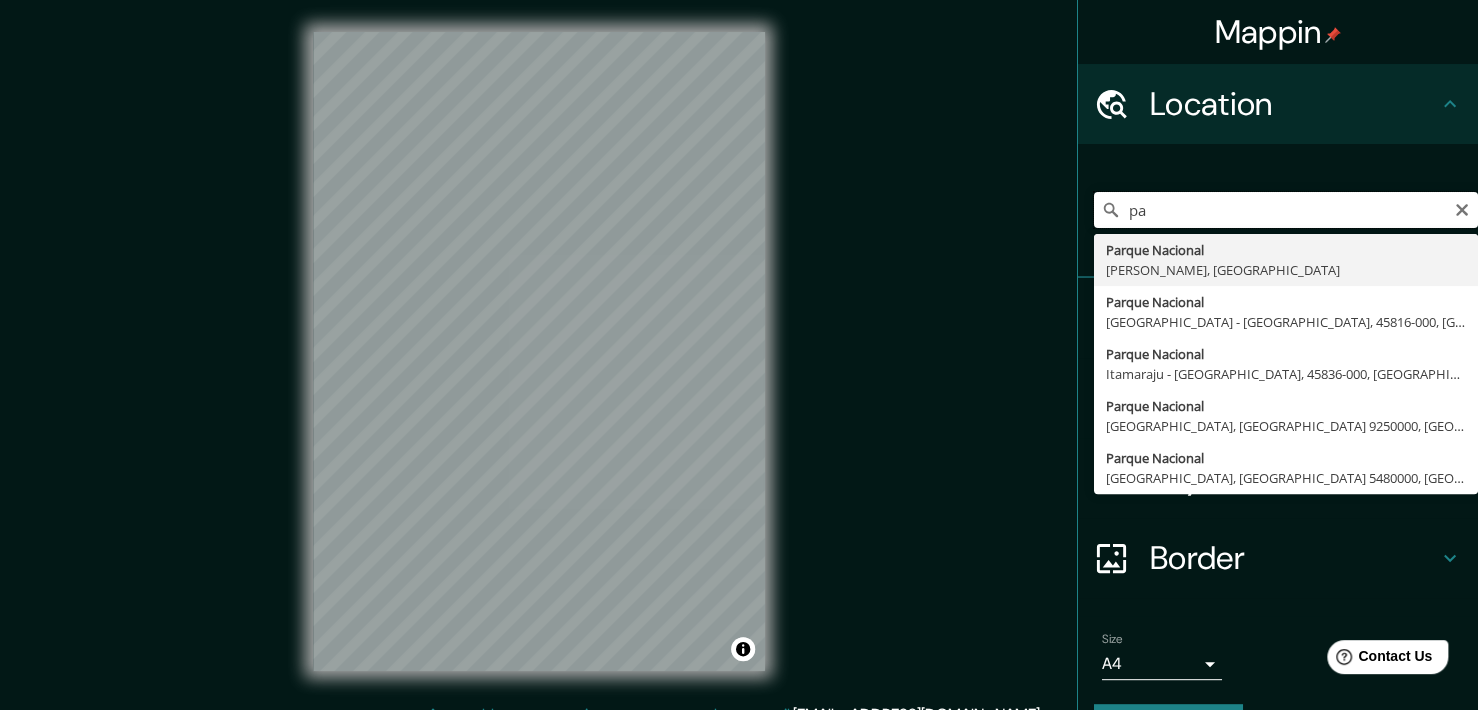 type on "p" 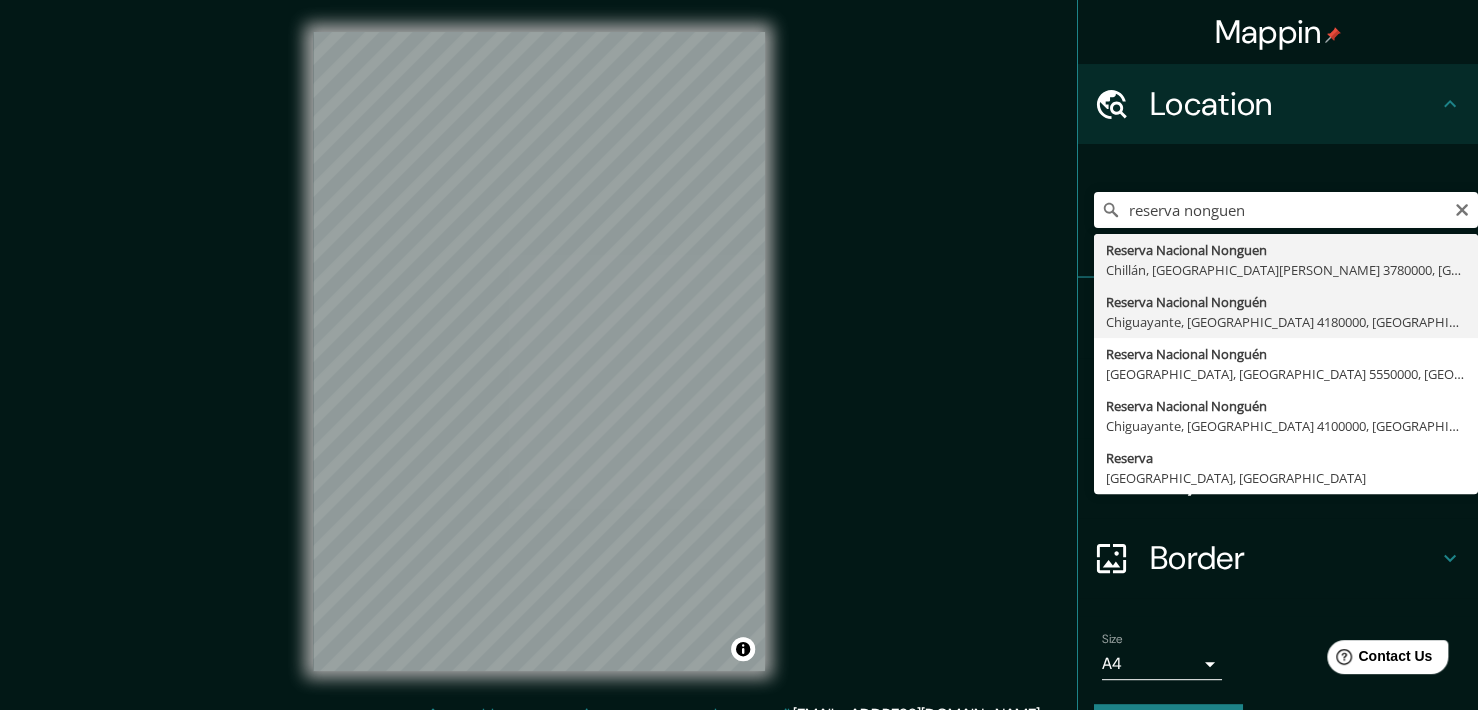 type on "Reserva Nacional Nonguén, [GEOGRAPHIC_DATA], [GEOGRAPHIC_DATA] 4180000, [GEOGRAPHIC_DATA]" 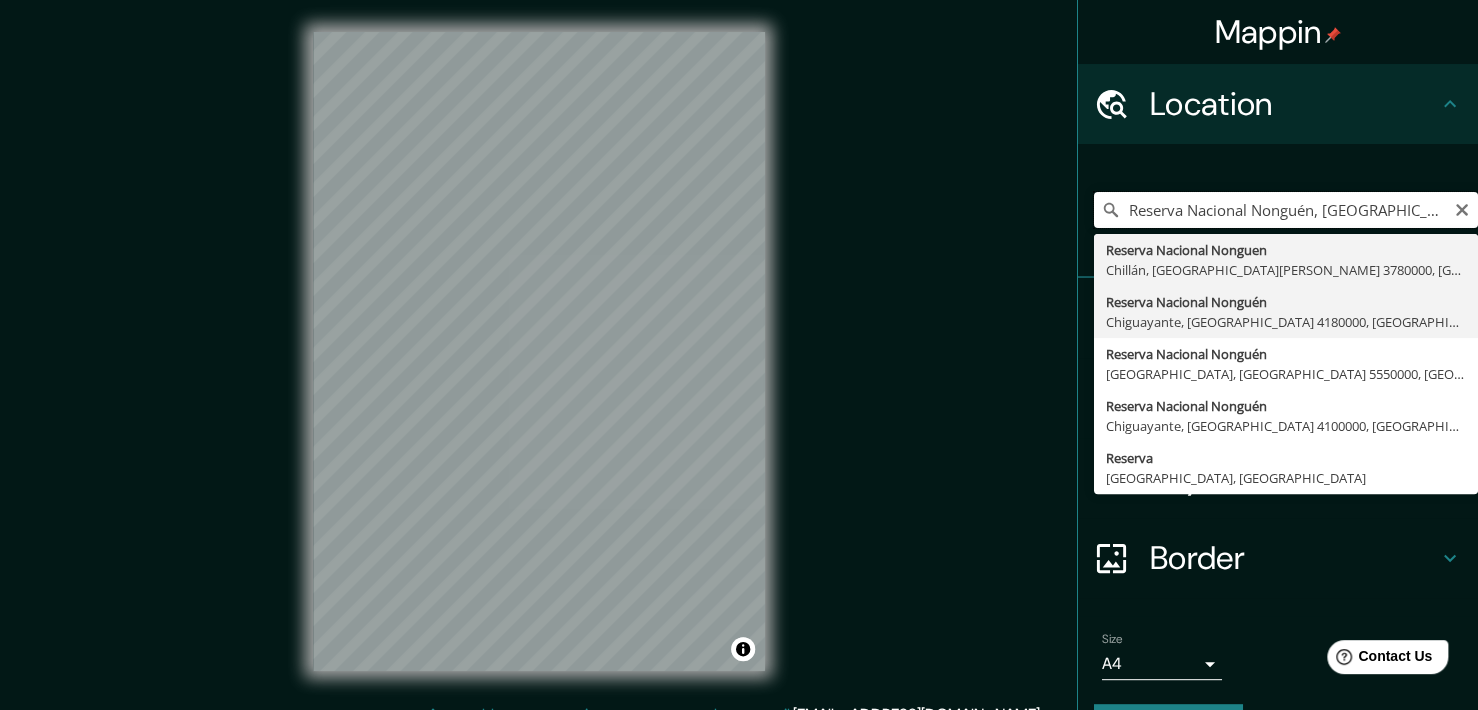 scroll, scrollTop: 0, scrollLeft: 0, axis: both 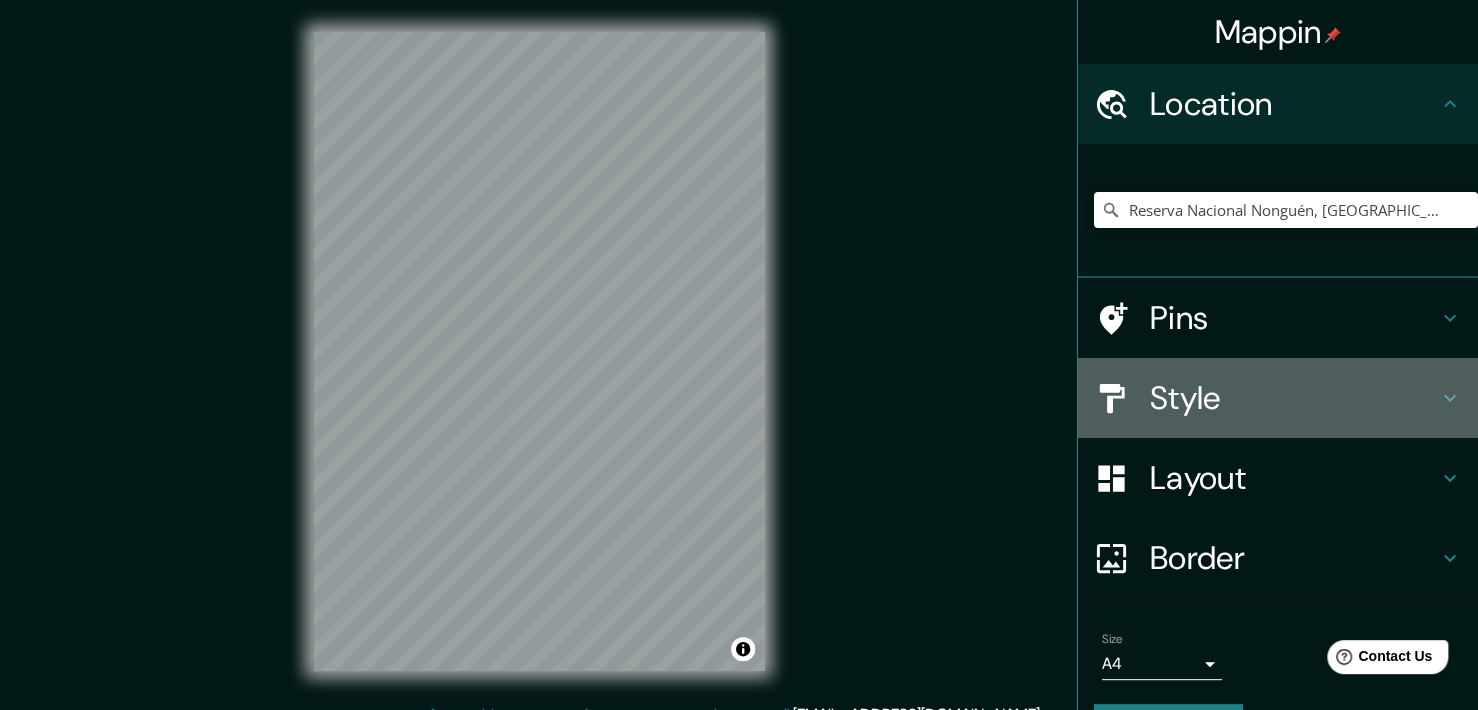 click on "Style" at bounding box center [1294, 398] 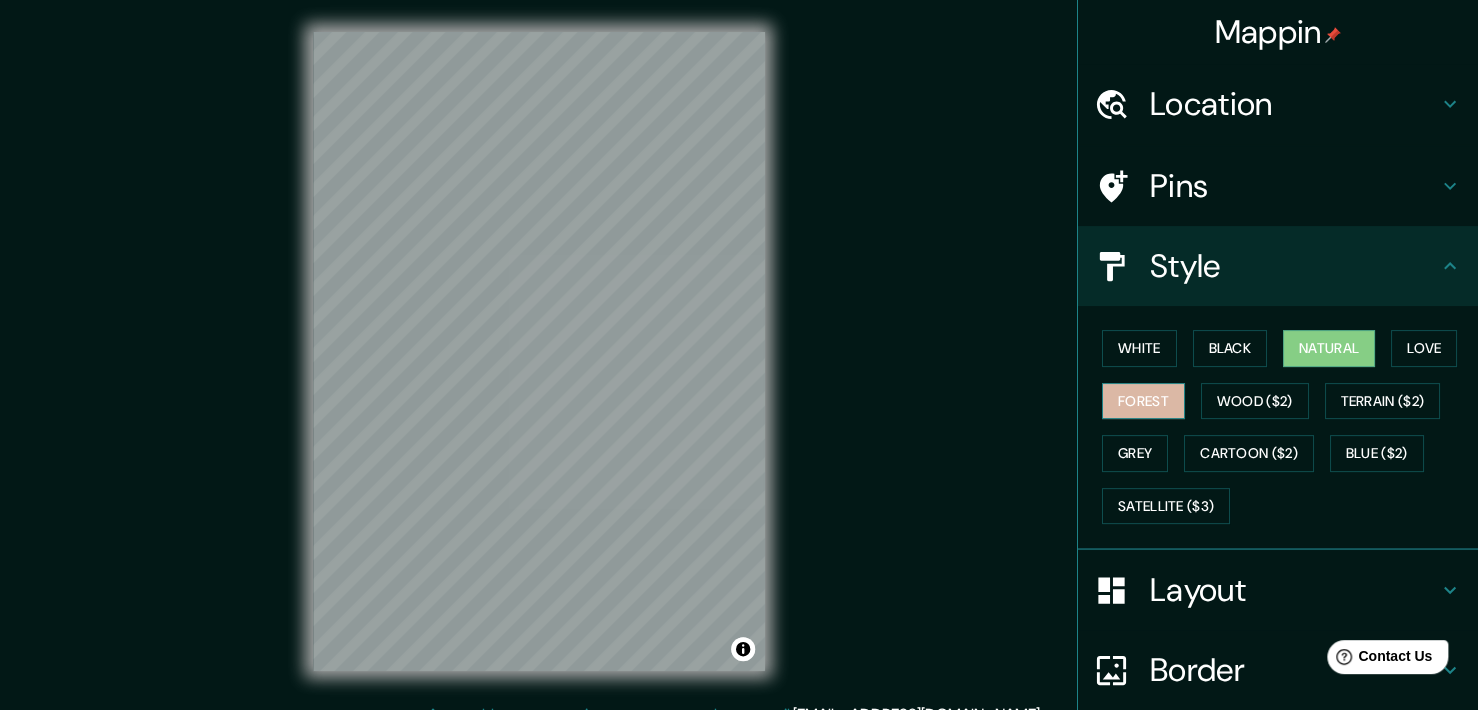 click on "Forest" at bounding box center [1143, 401] 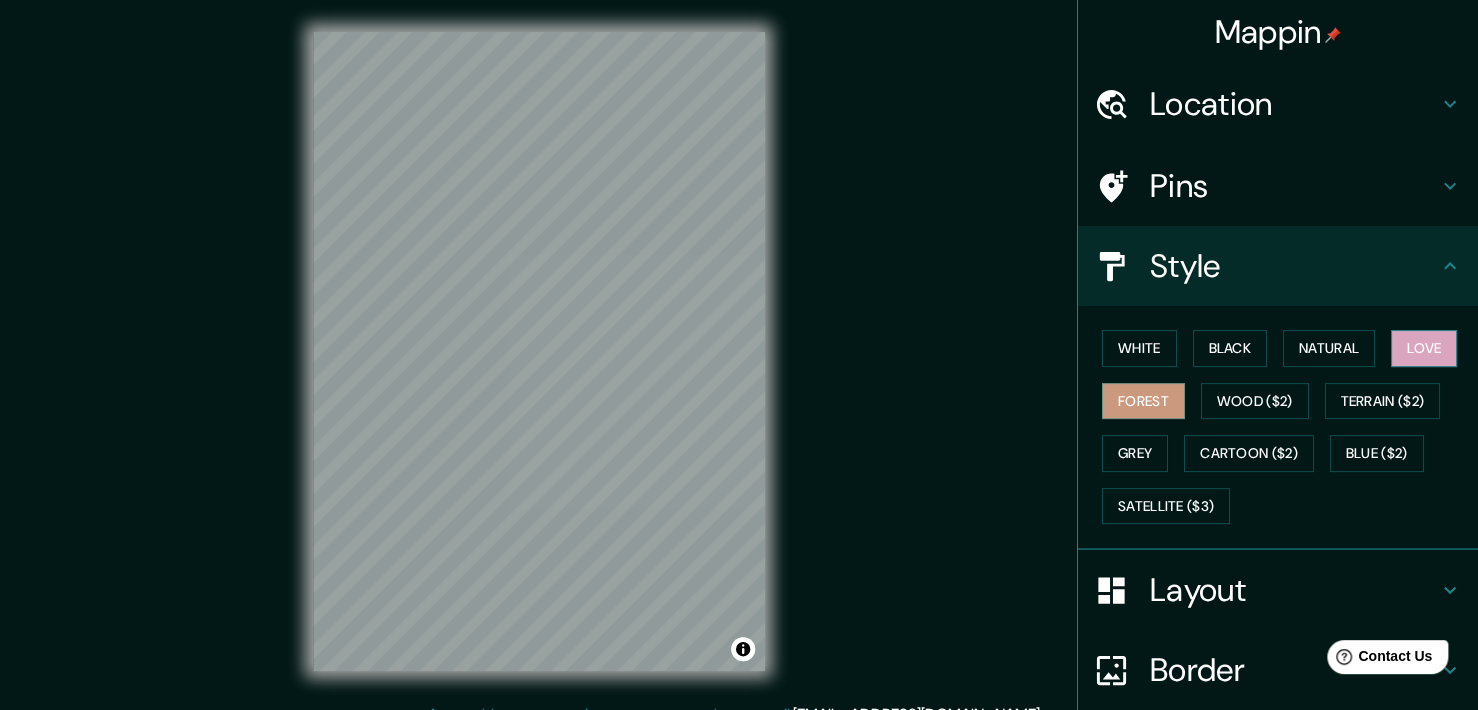 click on "Love" at bounding box center (1424, 348) 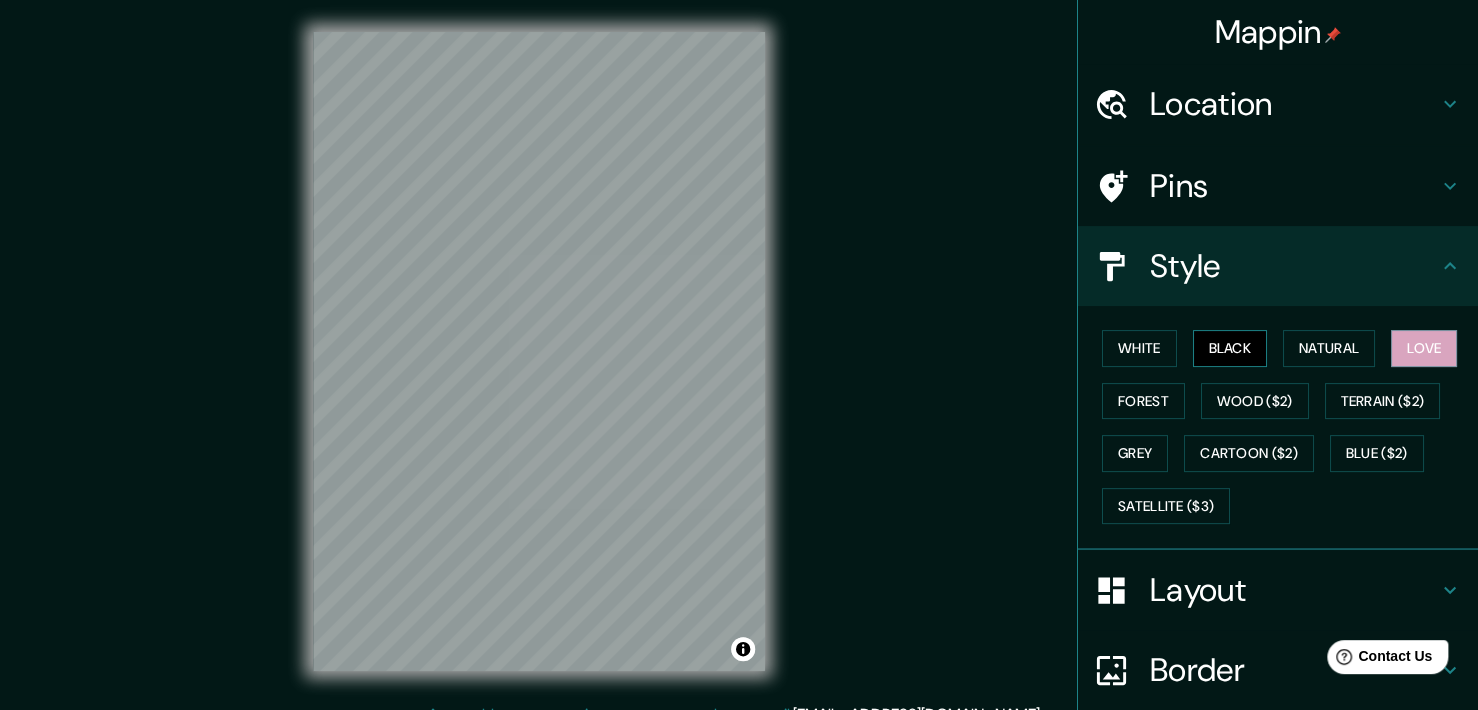 click on "Black" at bounding box center [1230, 348] 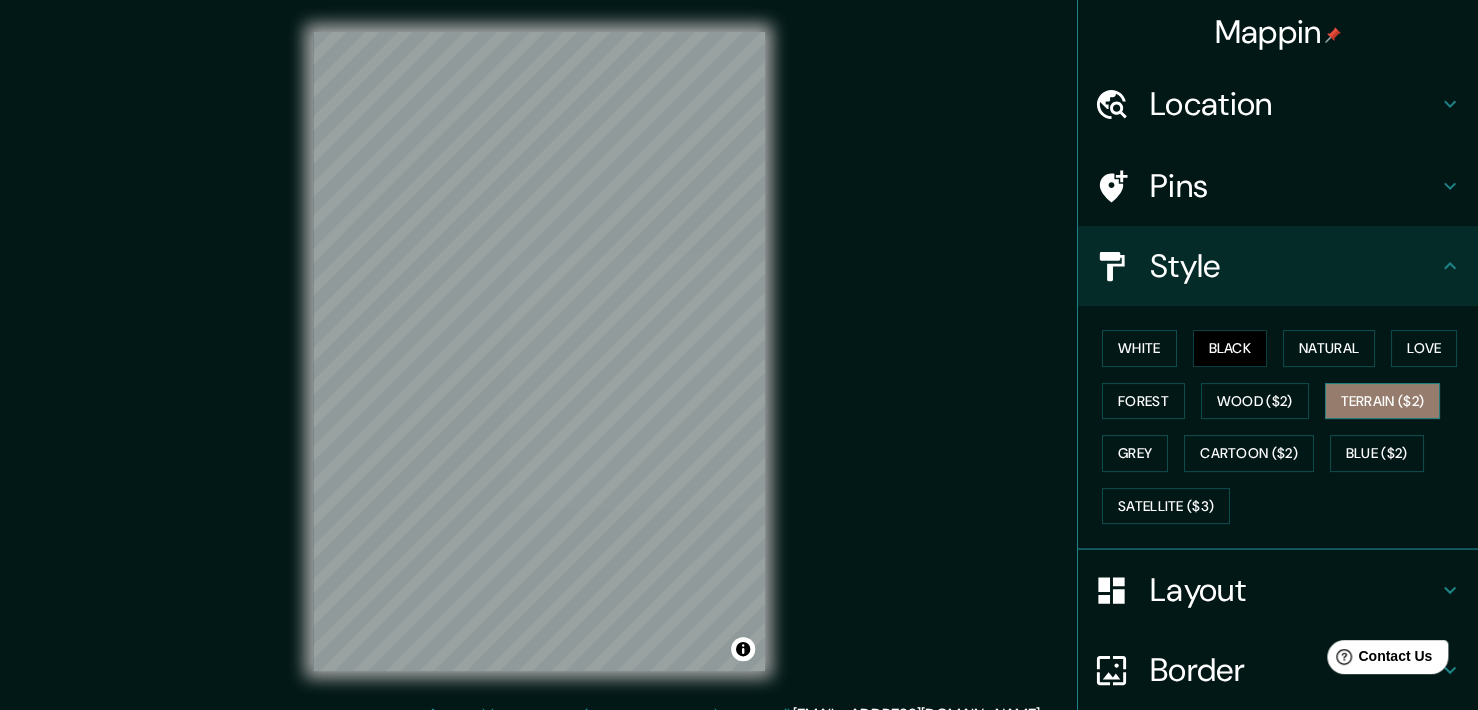 click on "Terrain ($2)" at bounding box center [1383, 401] 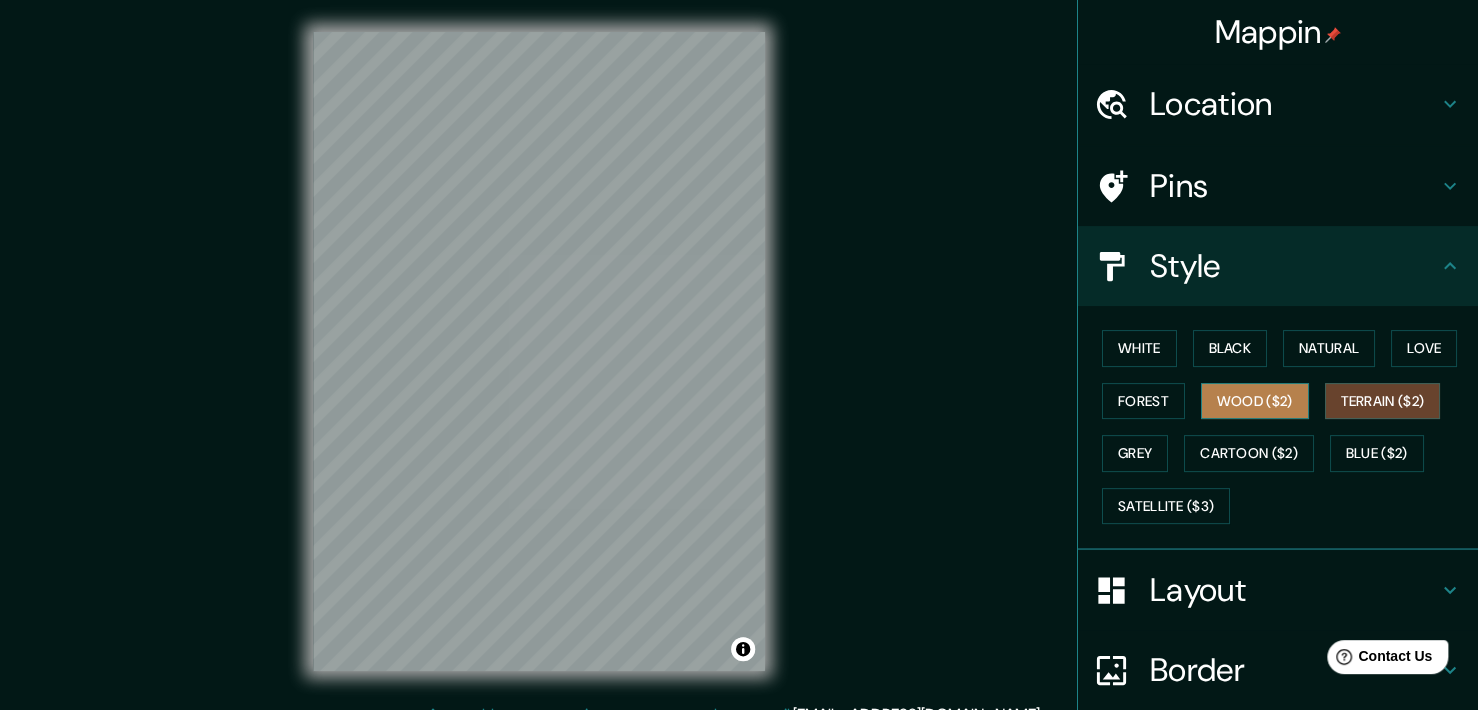 click on "Wood ($2)" at bounding box center [1255, 401] 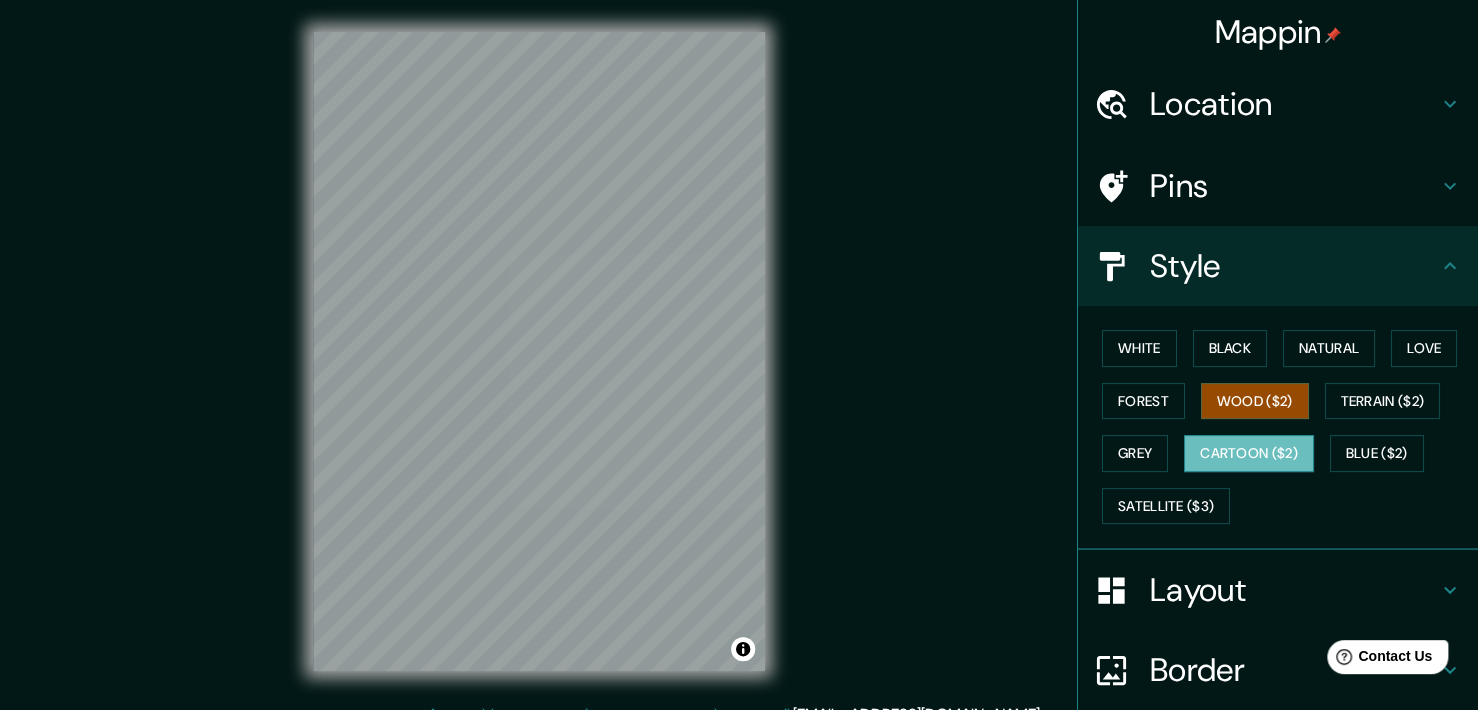 click on "Cartoon ($2)" at bounding box center (1249, 453) 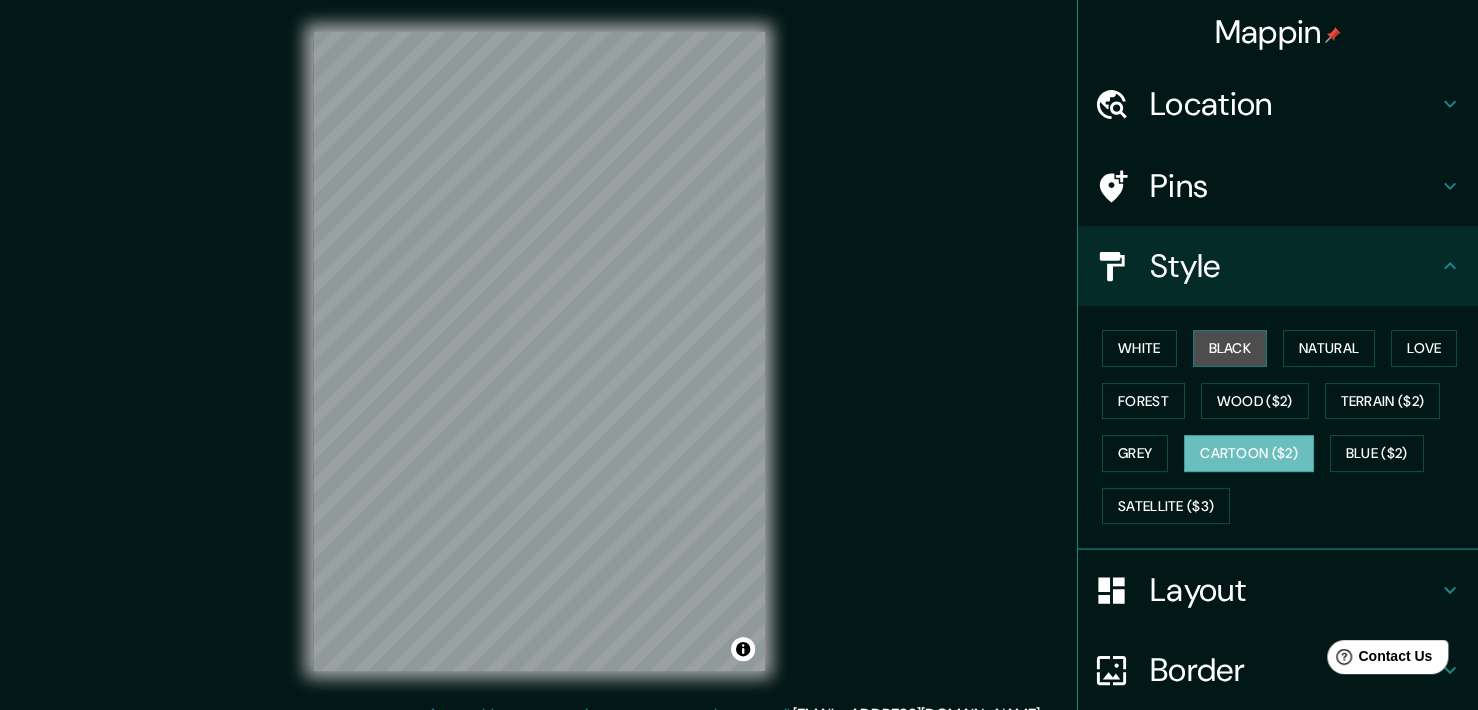 click on "Black" at bounding box center [1230, 348] 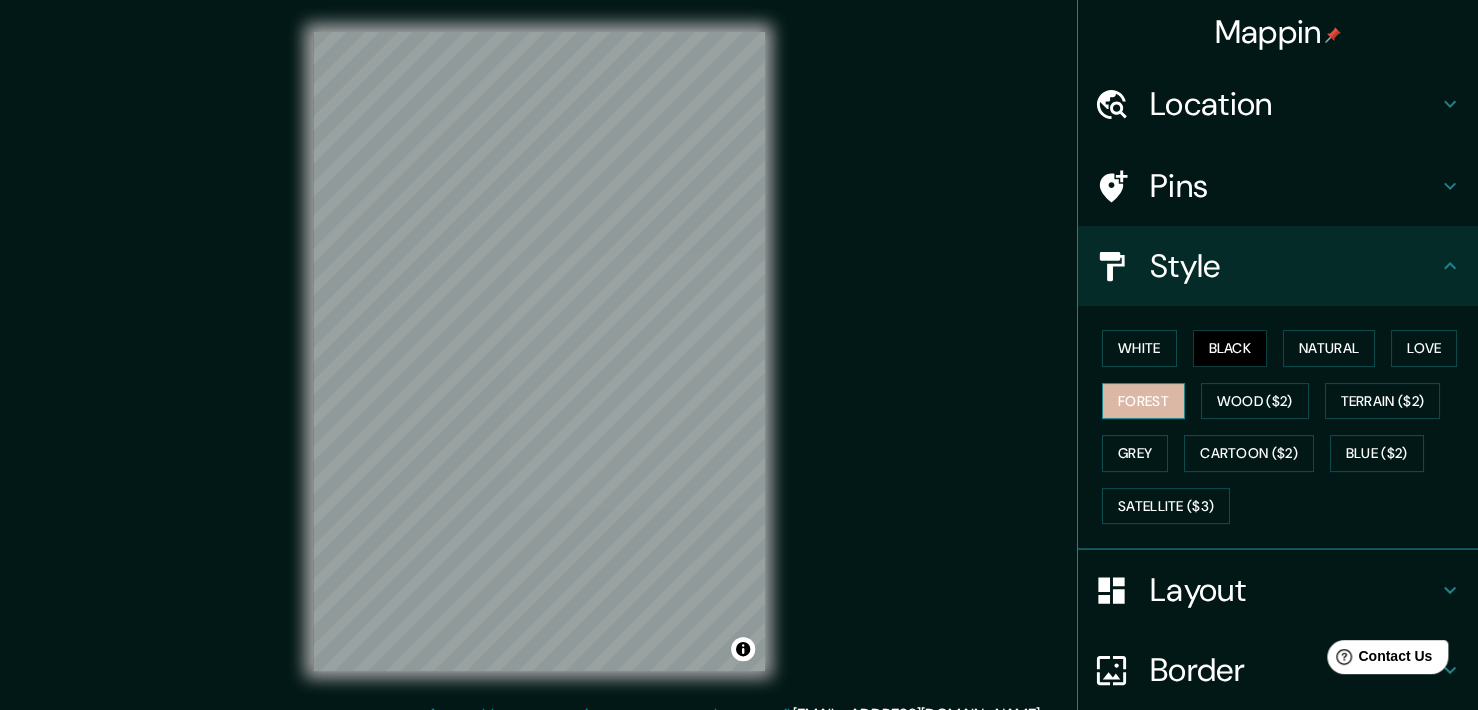 click on "Forest" at bounding box center (1143, 401) 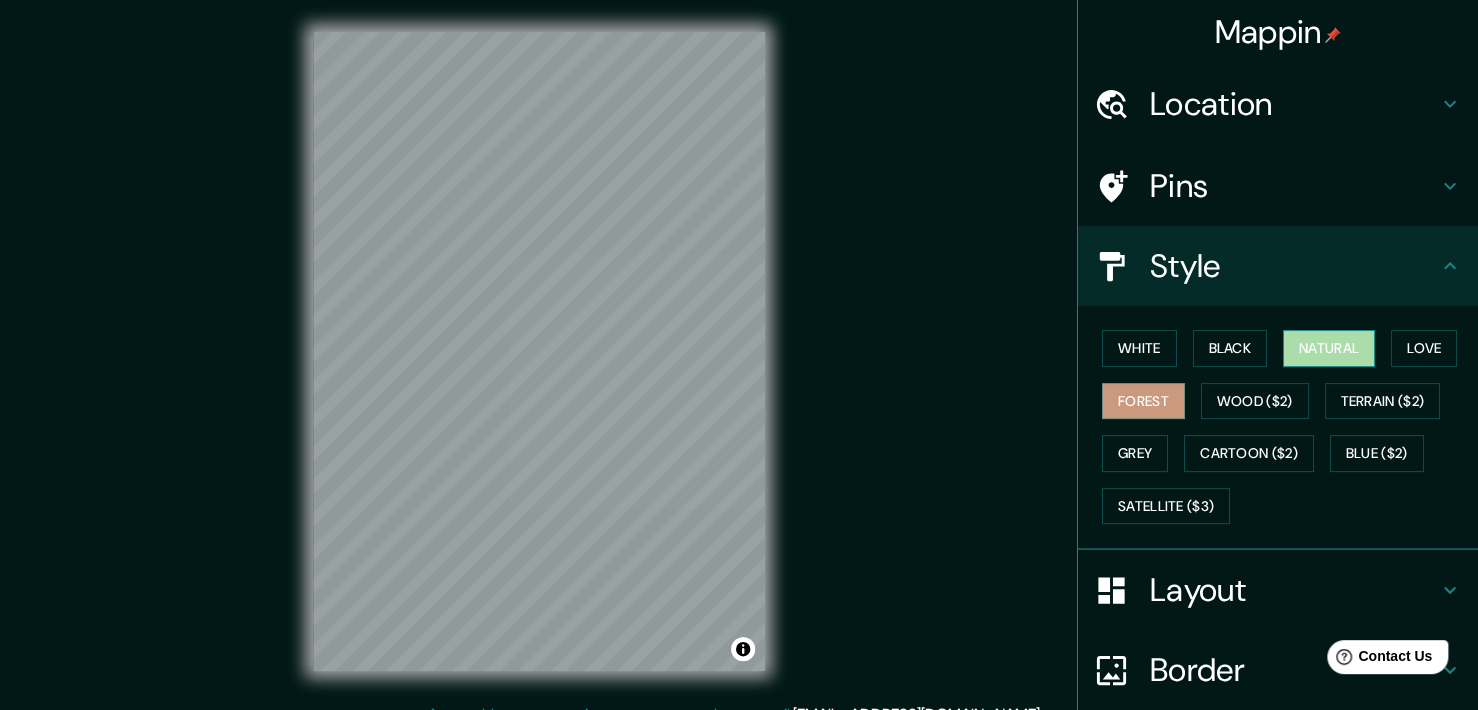click on "Natural" at bounding box center (1329, 348) 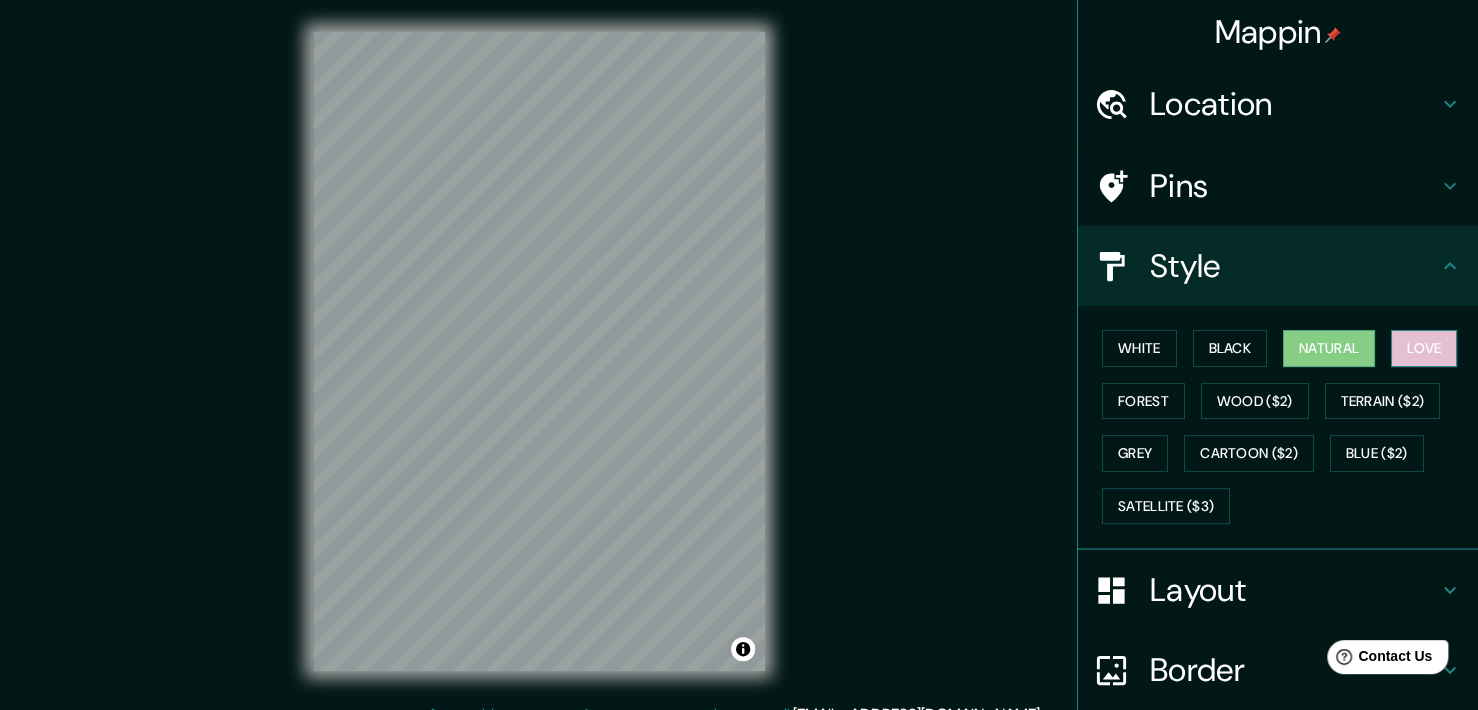 click on "Love" at bounding box center [1424, 348] 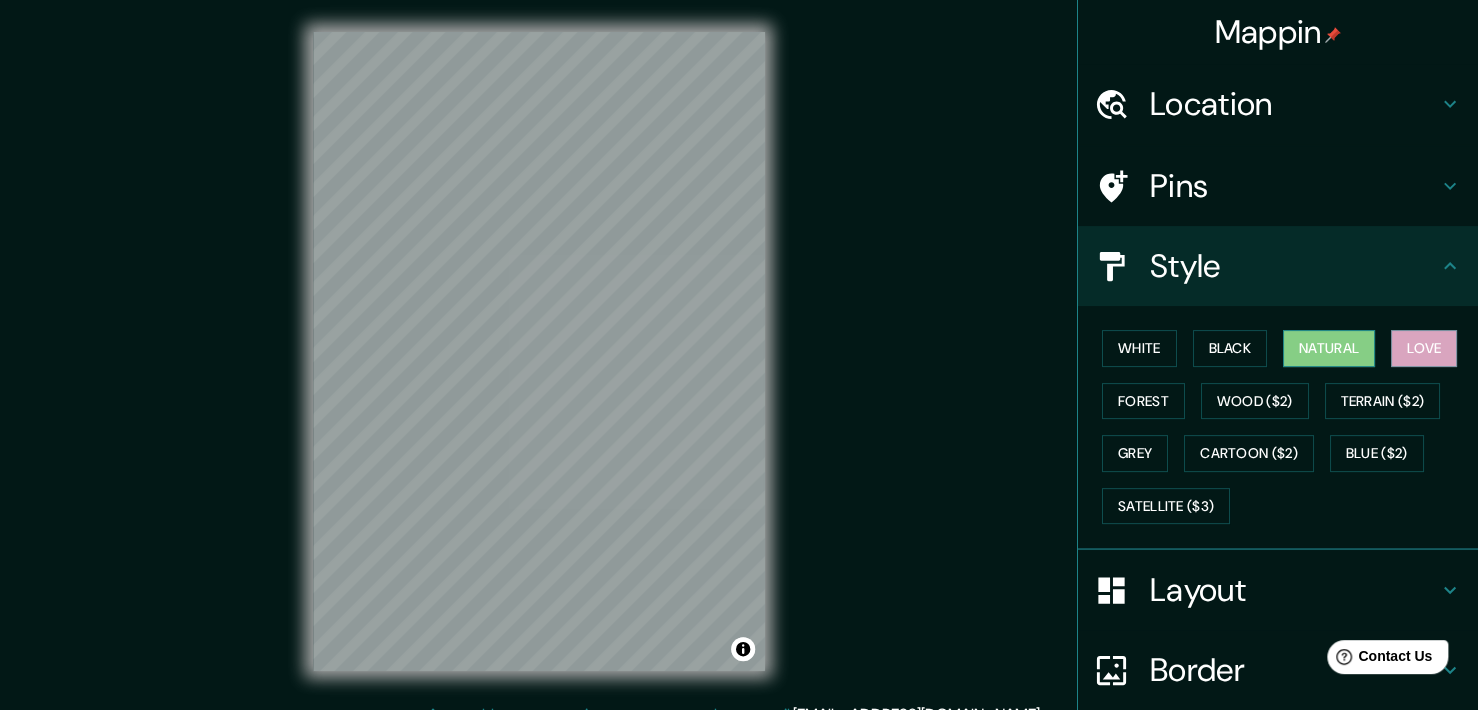 click on "Natural" at bounding box center [1329, 348] 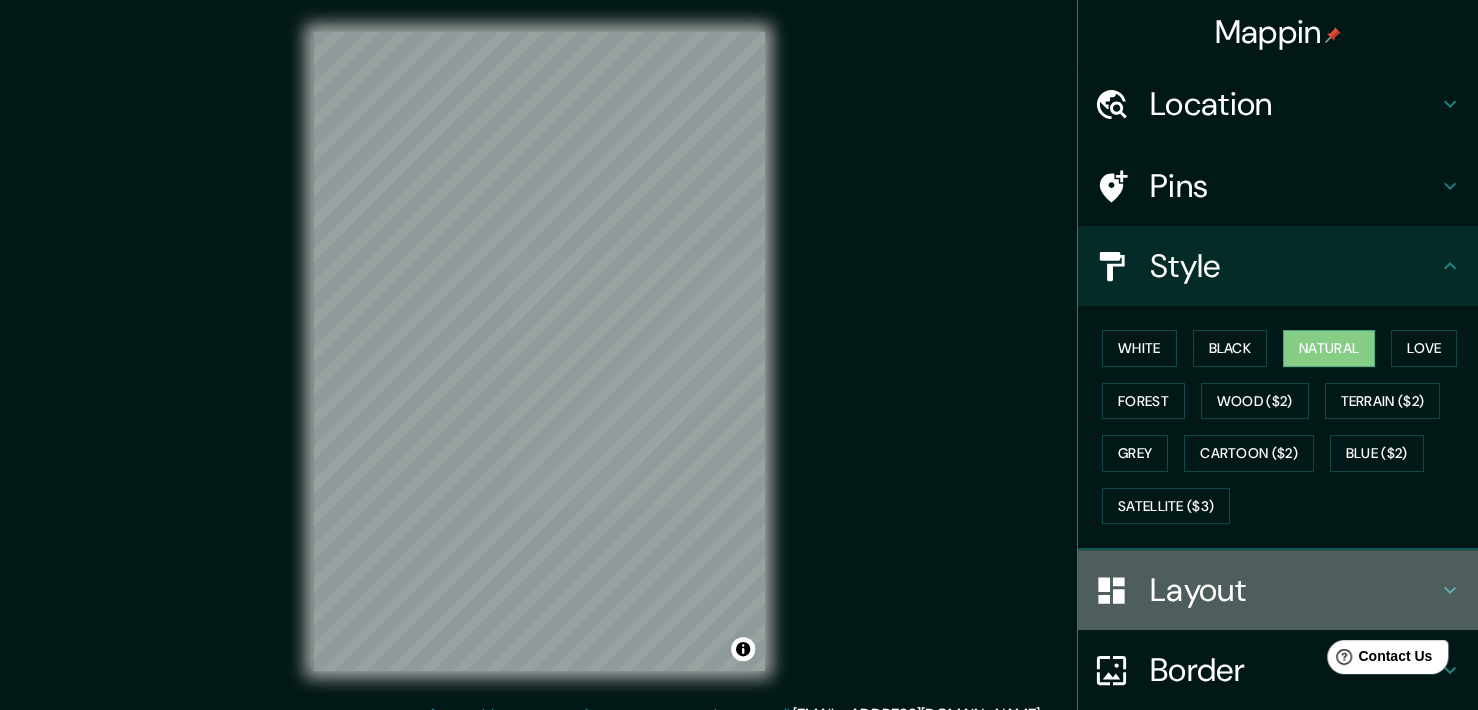 click on "Layout" at bounding box center (1294, 590) 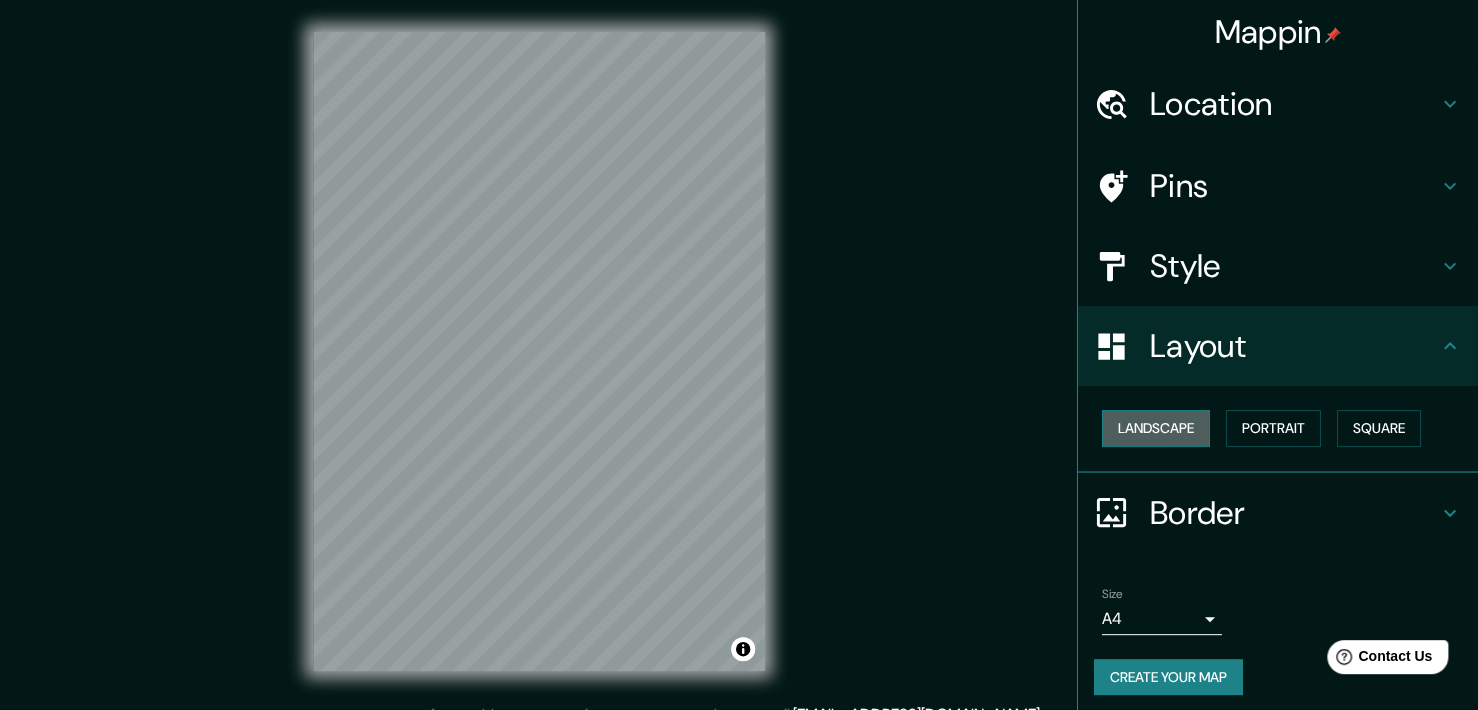 click on "Landscape" at bounding box center [1156, 428] 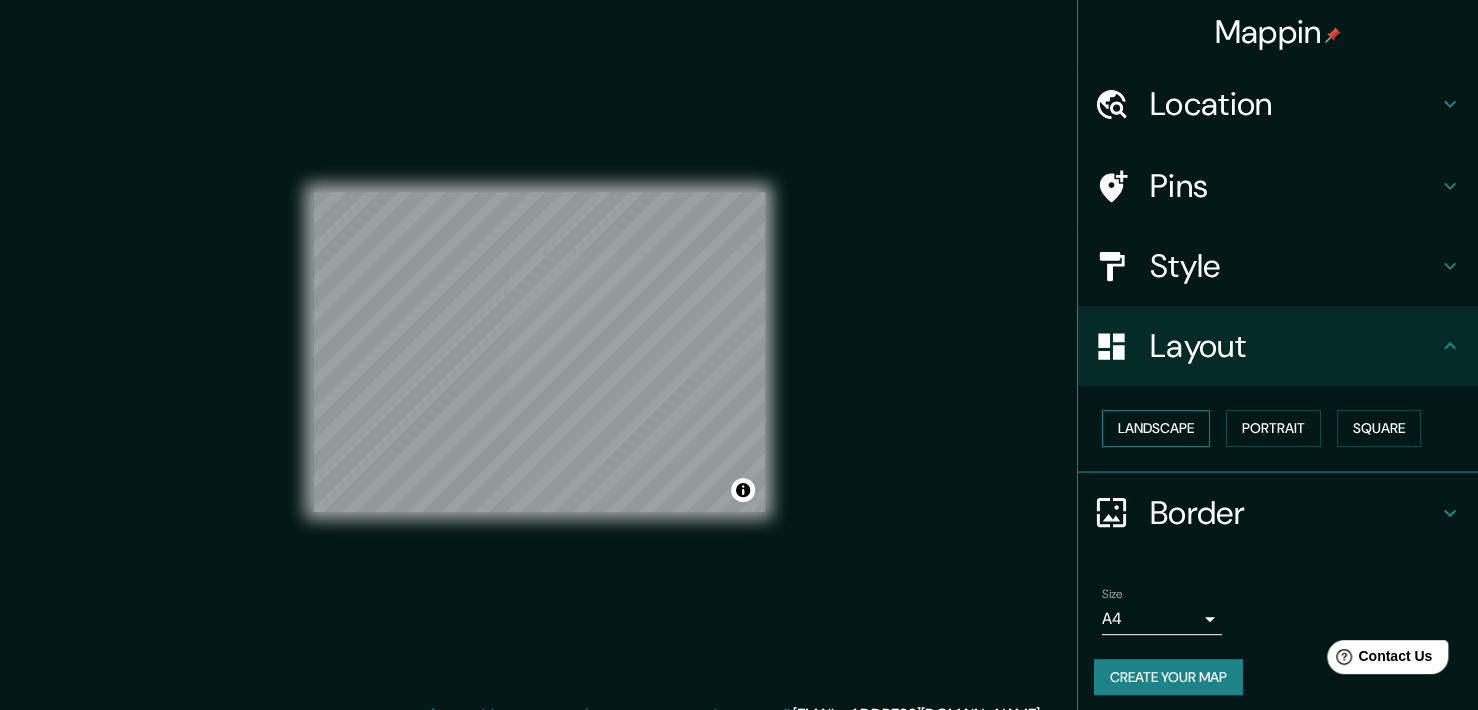 click on "Landscape" at bounding box center [1156, 428] 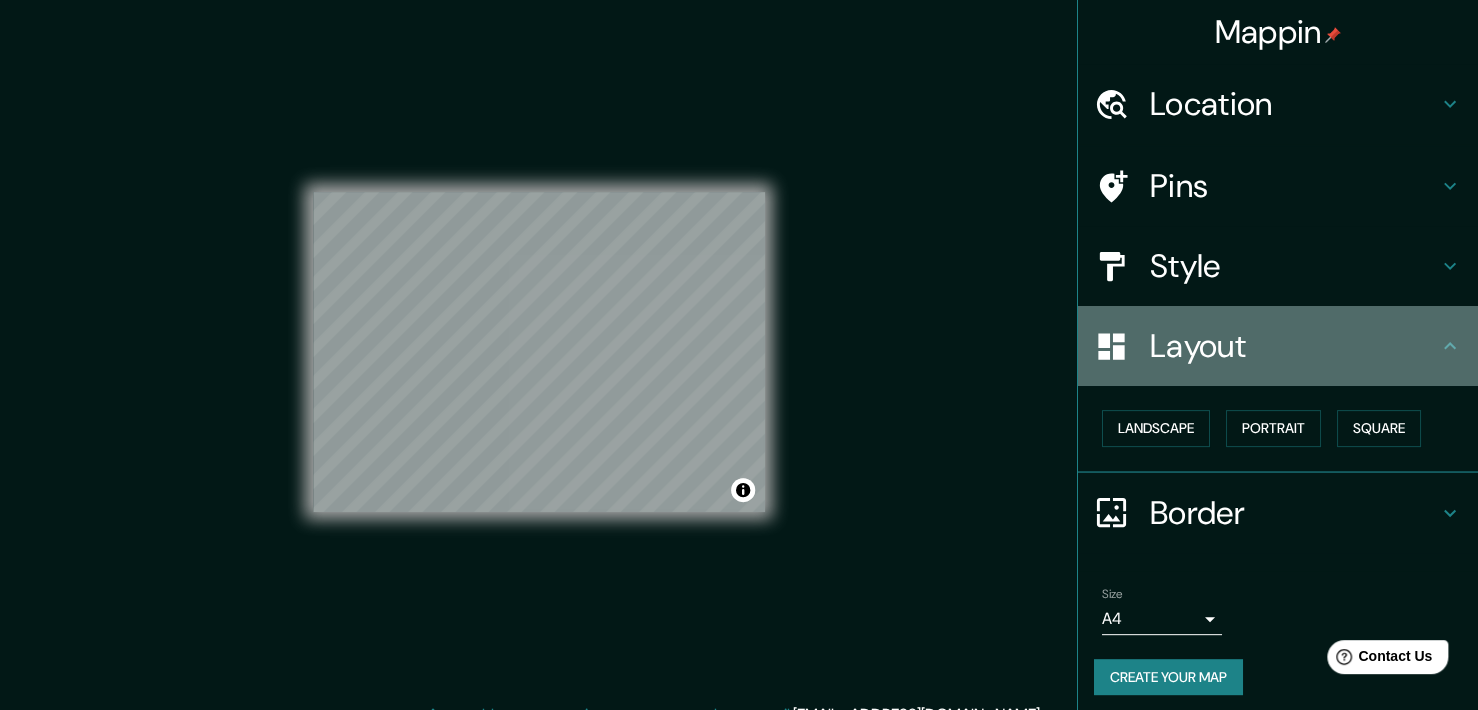 click on "Layout" at bounding box center (1294, 346) 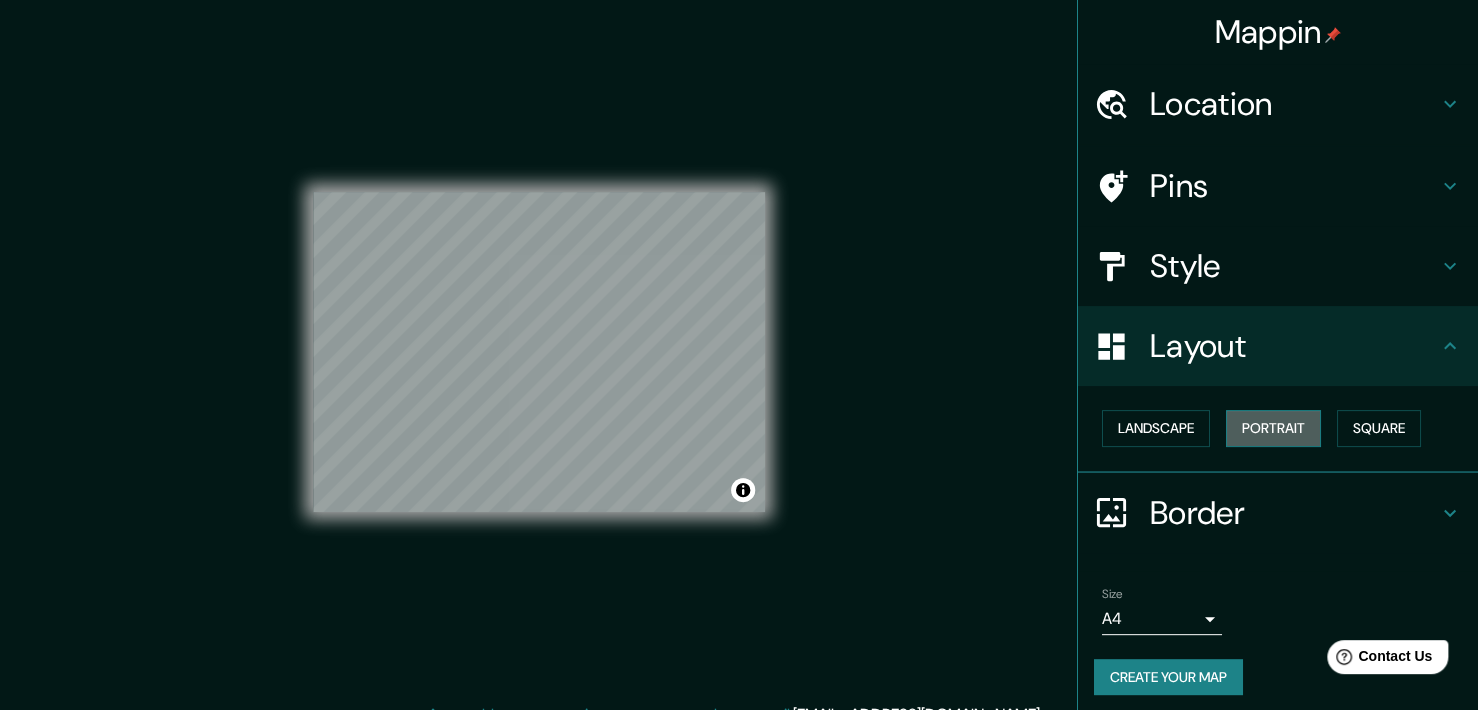 click on "Portrait" at bounding box center (1273, 428) 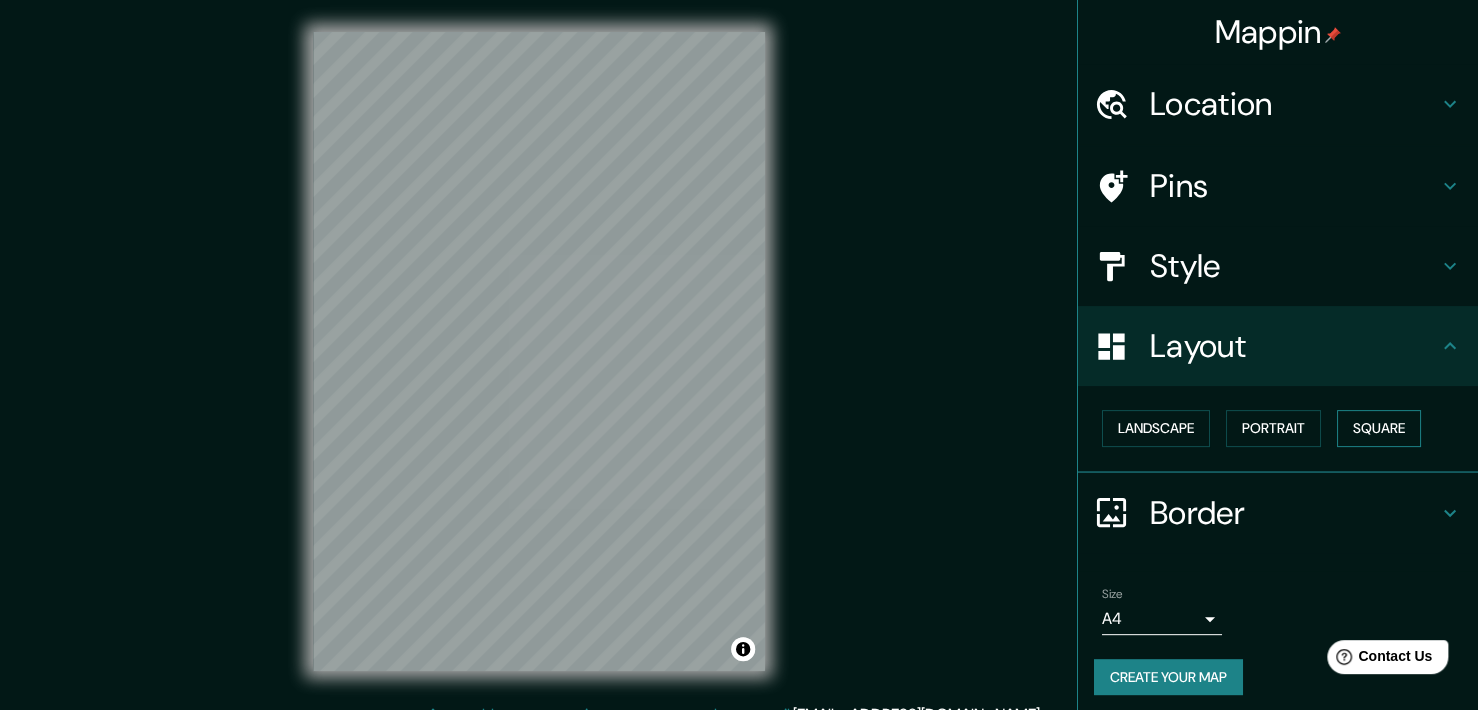 click on "Square" at bounding box center (1379, 428) 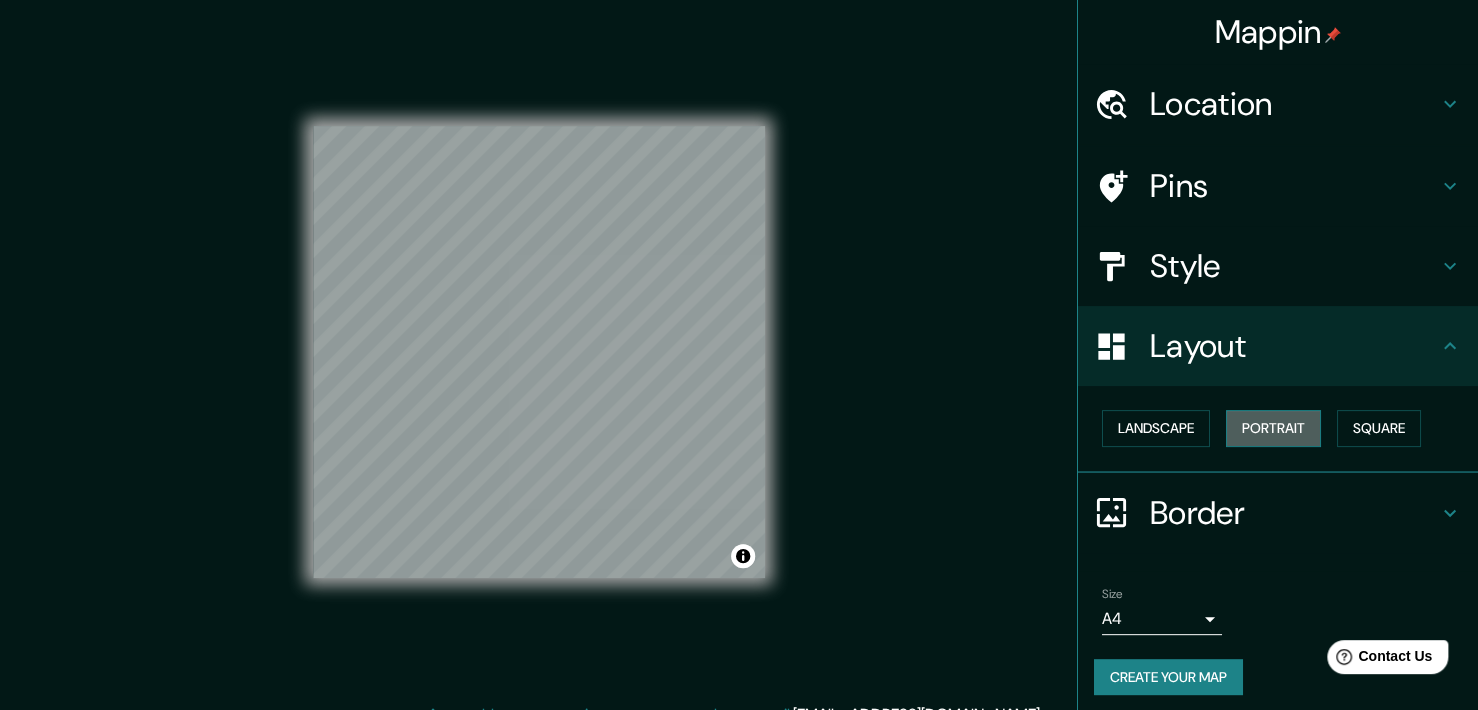 click on "Portrait" at bounding box center (1273, 428) 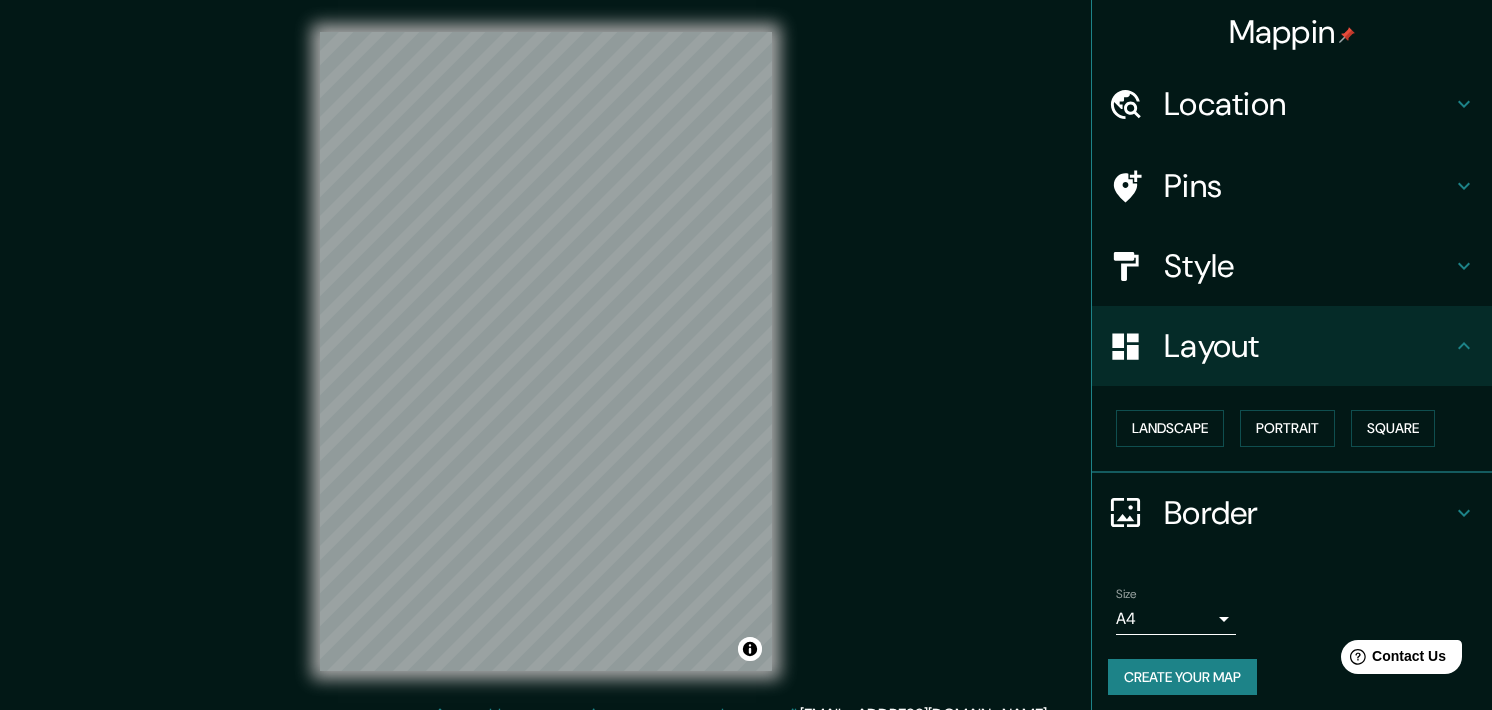 click on "Mappin Location [GEOGRAPHIC_DATA], [GEOGRAPHIC_DATA], [GEOGRAPHIC_DATA] 4180000, [GEOGRAPHIC_DATA] Pins Style Layout Landscape Portrait Square Border Choose a border.  Hint : you can make layers of the frame opaque to create some cool effects. None Simple Transparent Fancy Size A4 single Create your map © Mapbox   © OpenStreetMap   Improve this map Any problems, suggestions, or concerns please email    [EMAIL_ADDRESS][DOMAIN_NAME] . . ." at bounding box center [746, 355] 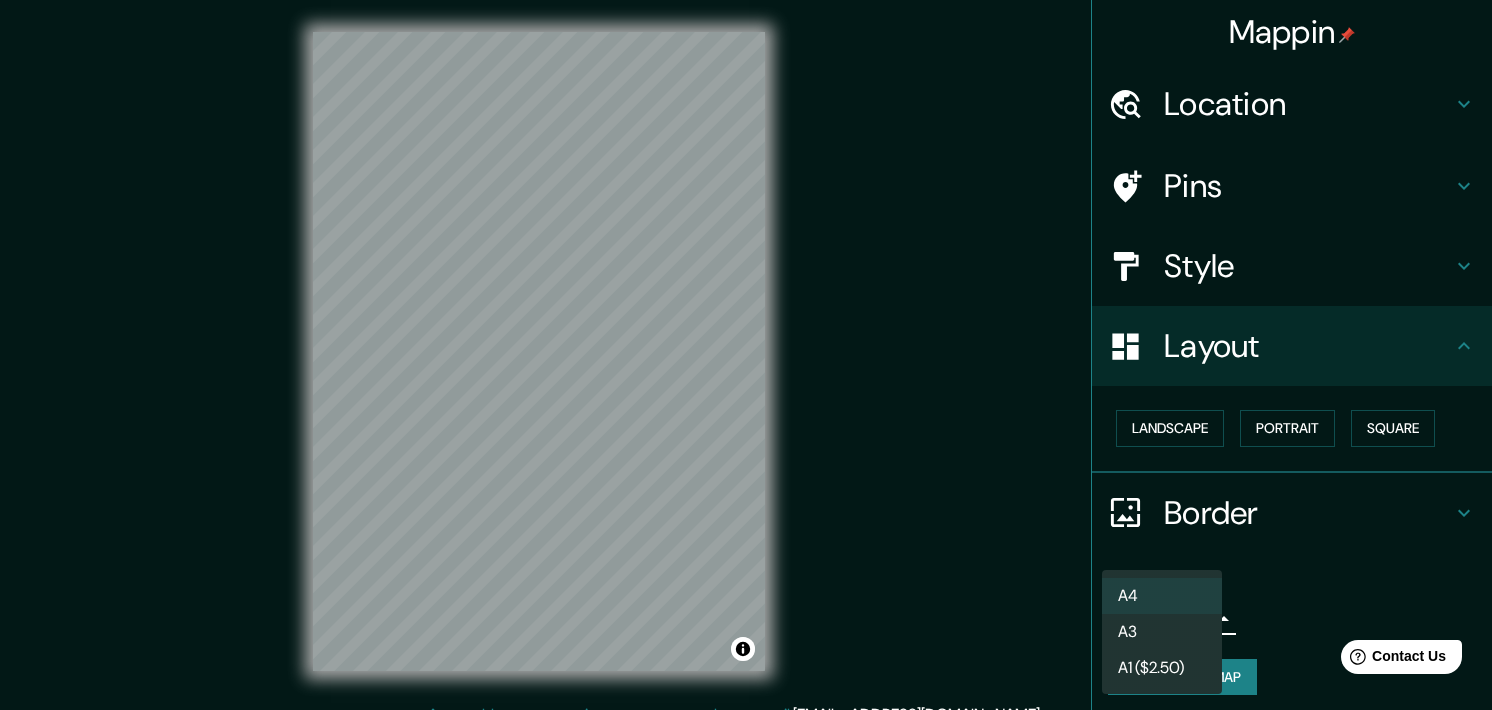 click at bounding box center [746, 355] 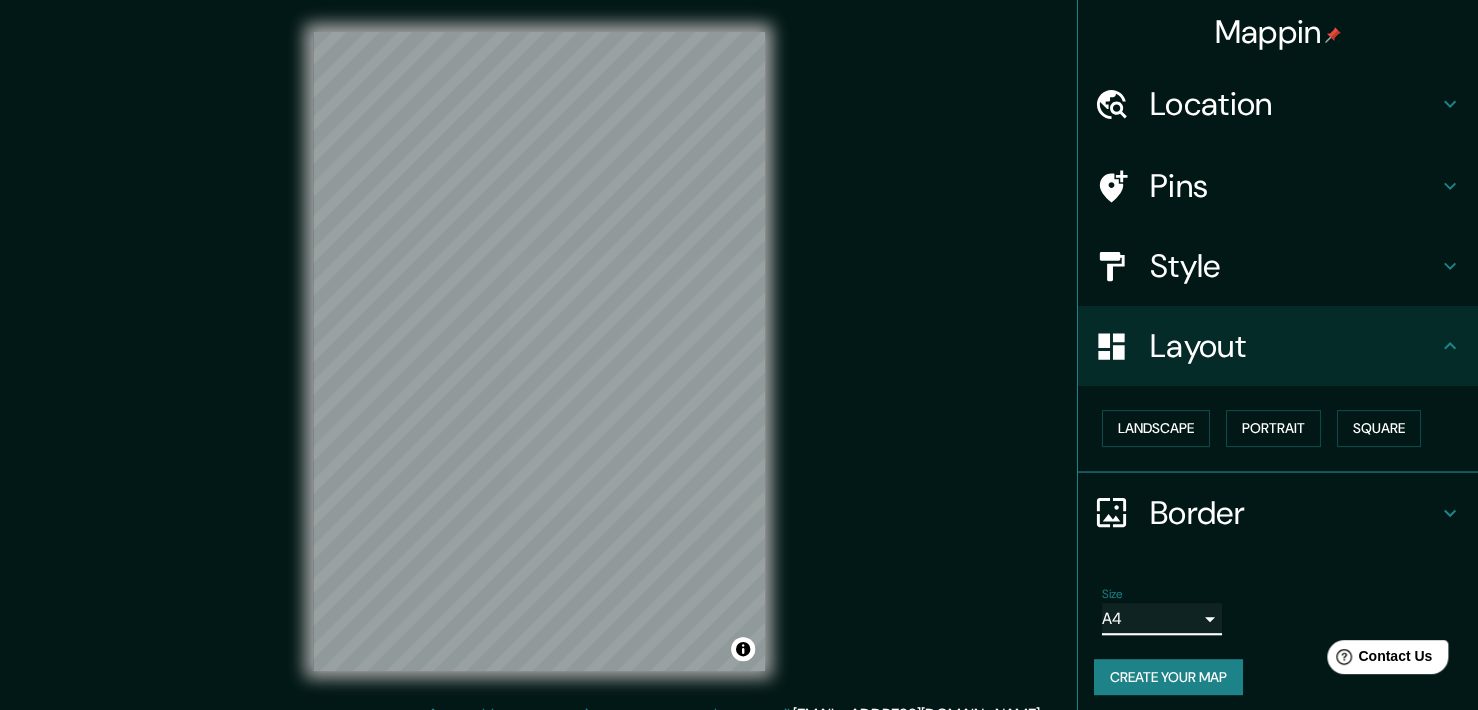 scroll, scrollTop: 8, scrollLeft: 0, axis: vertical 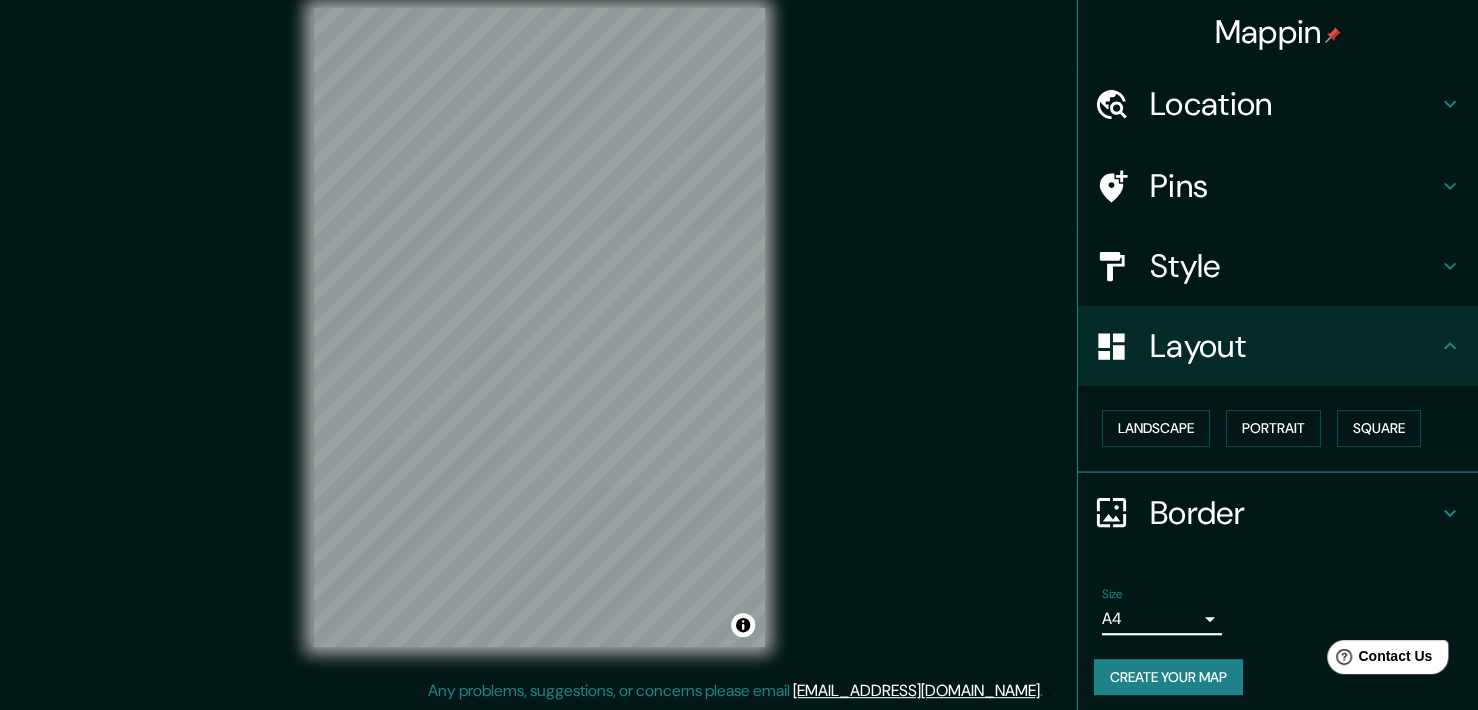 click on "Pins" at bounding box center (1278, 186) 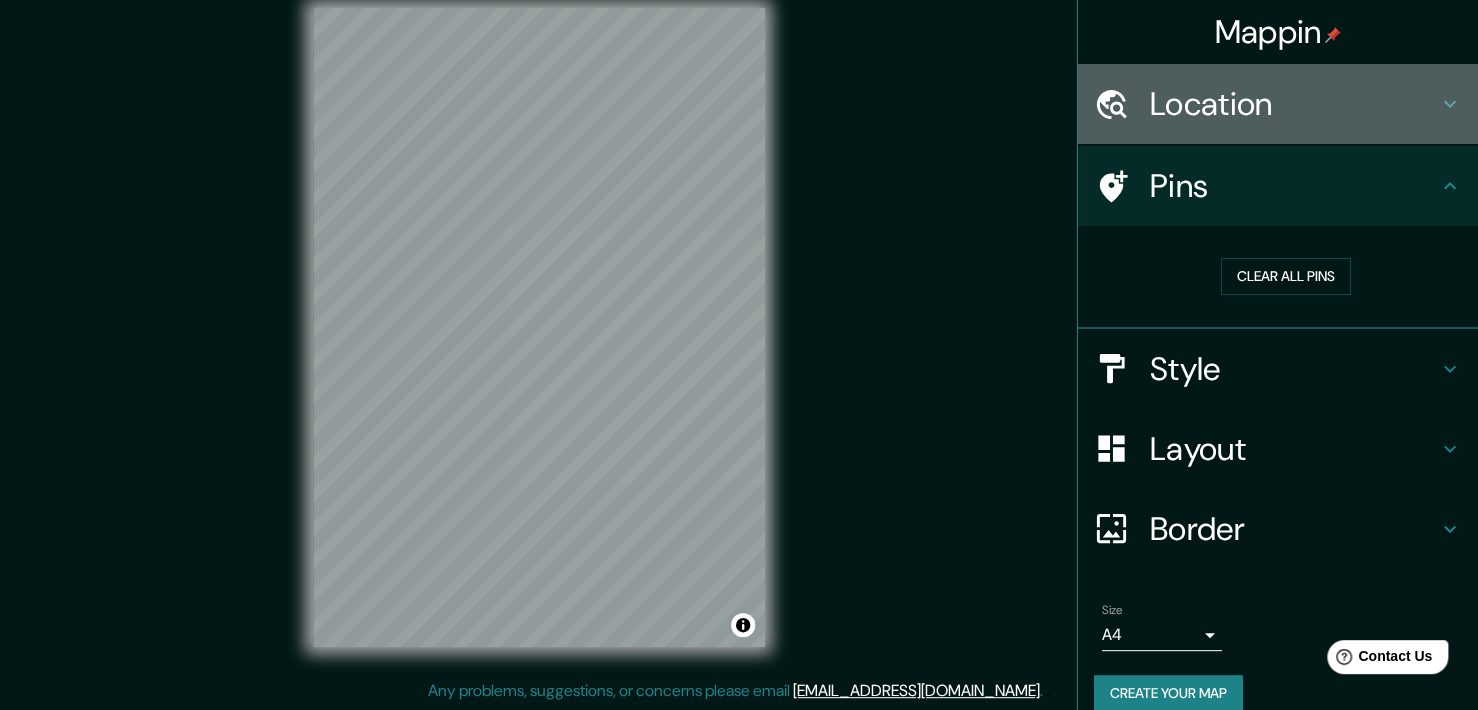 click on "Location" at bounding box center [1294, 104] 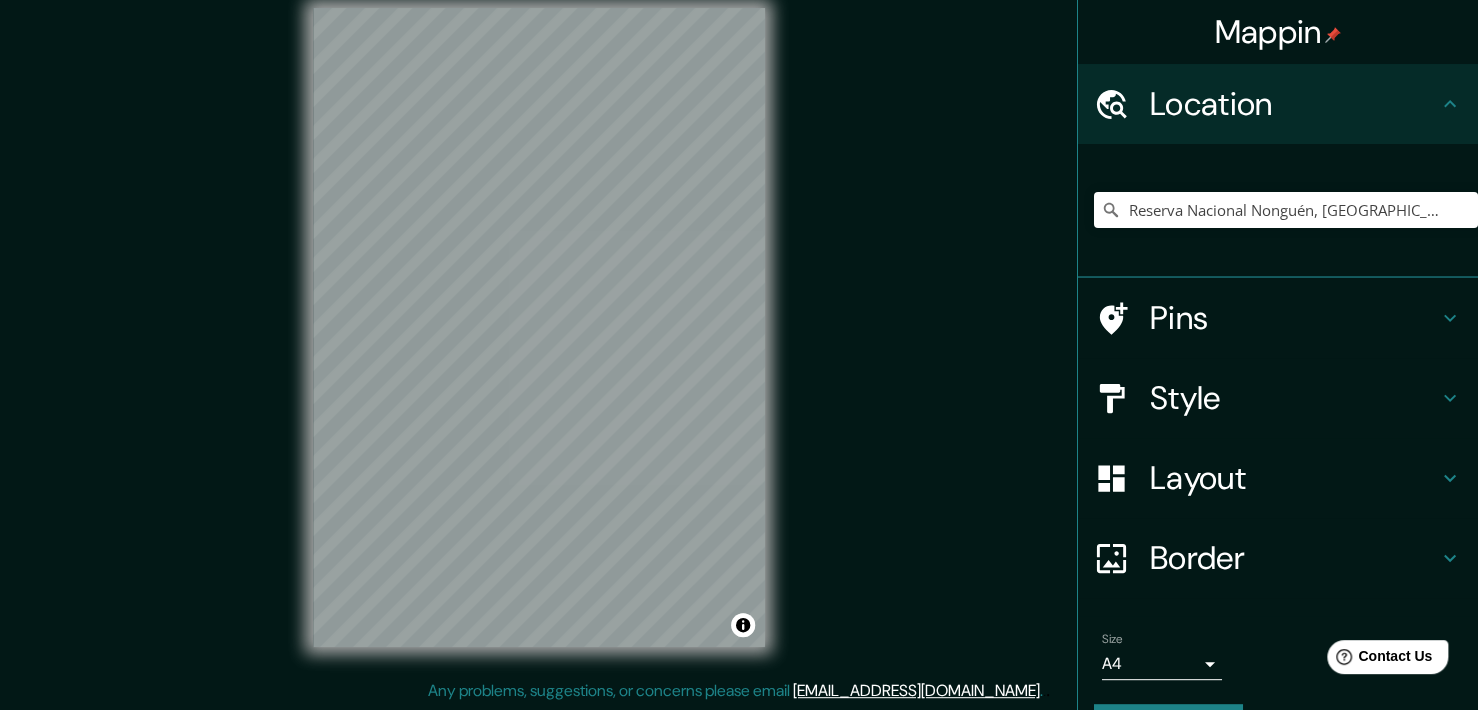 click on "Pins" at bounding box center (1294, 318) 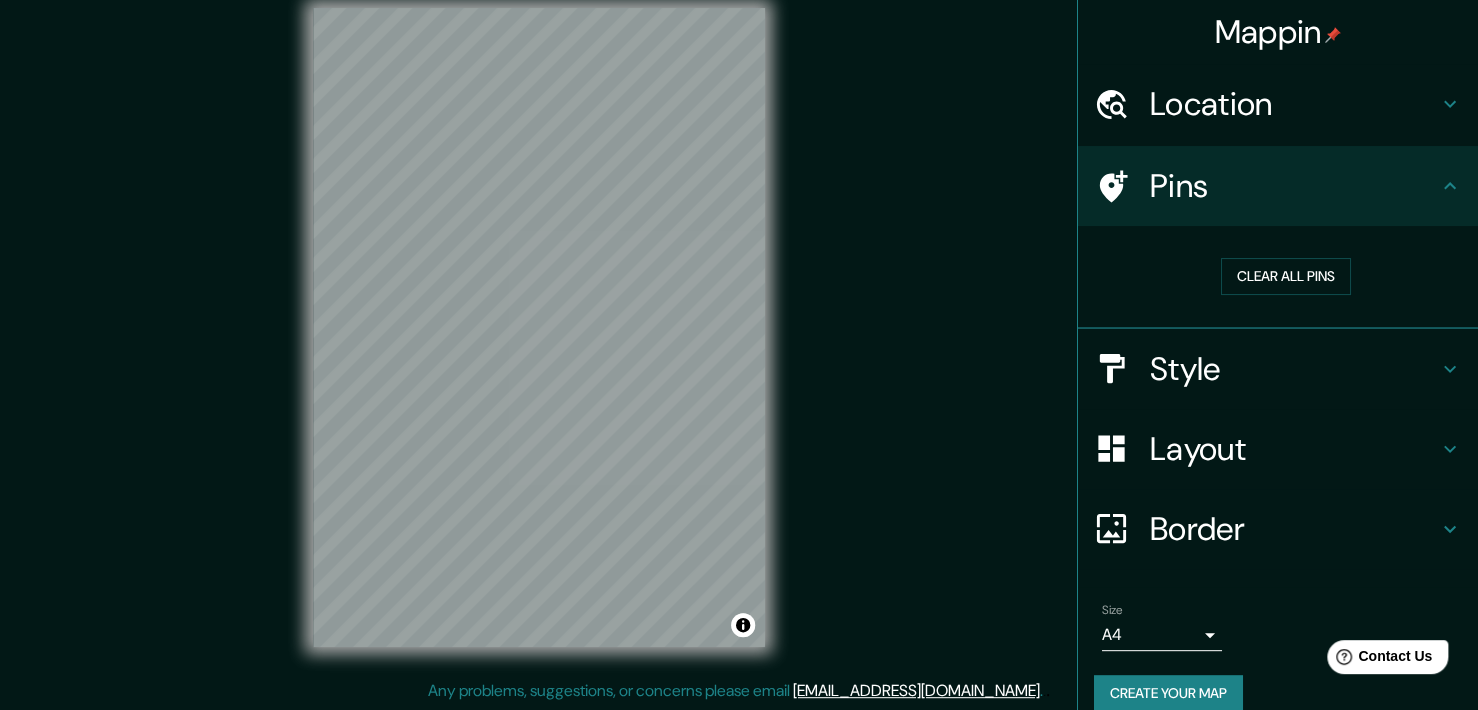 click on "Style" at bounding box center [1294, 369] 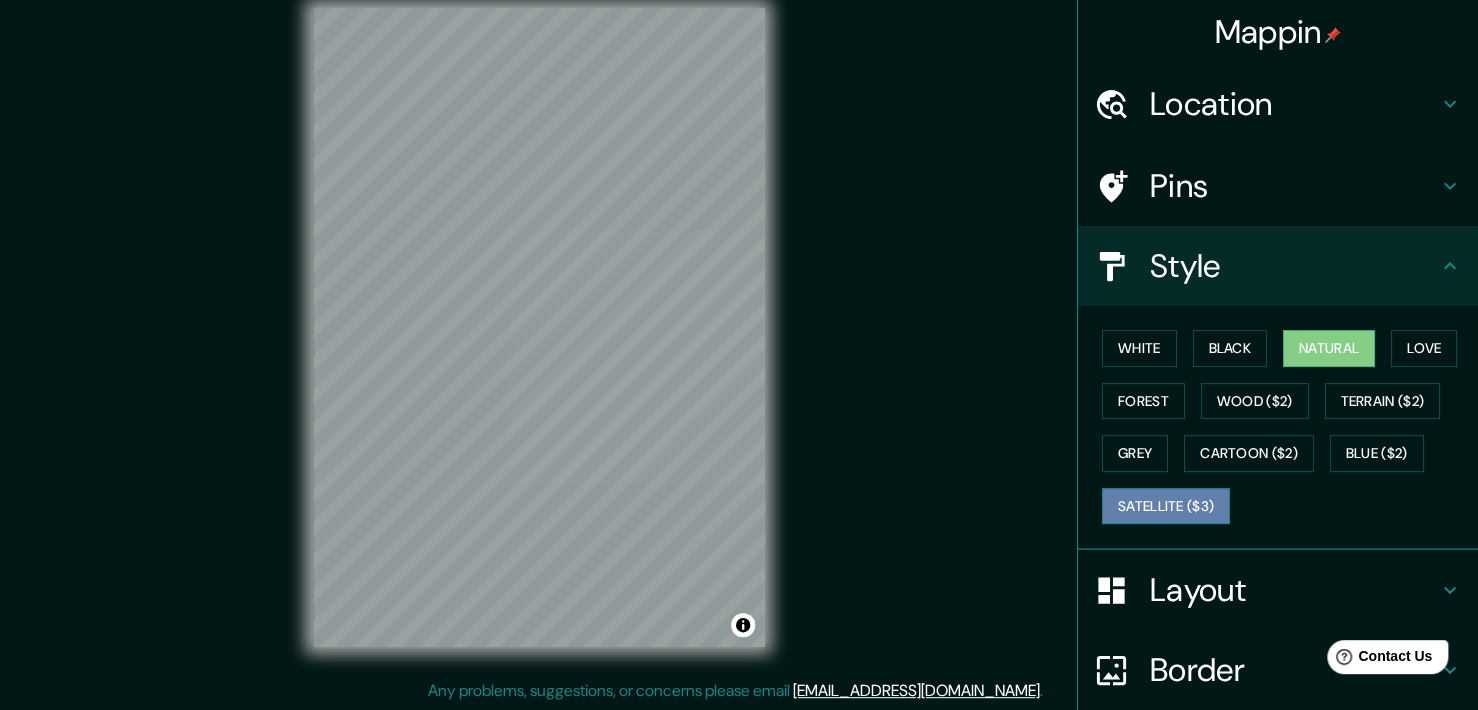 click on "Satellite ($3)" at bounding box center (1166, 506) 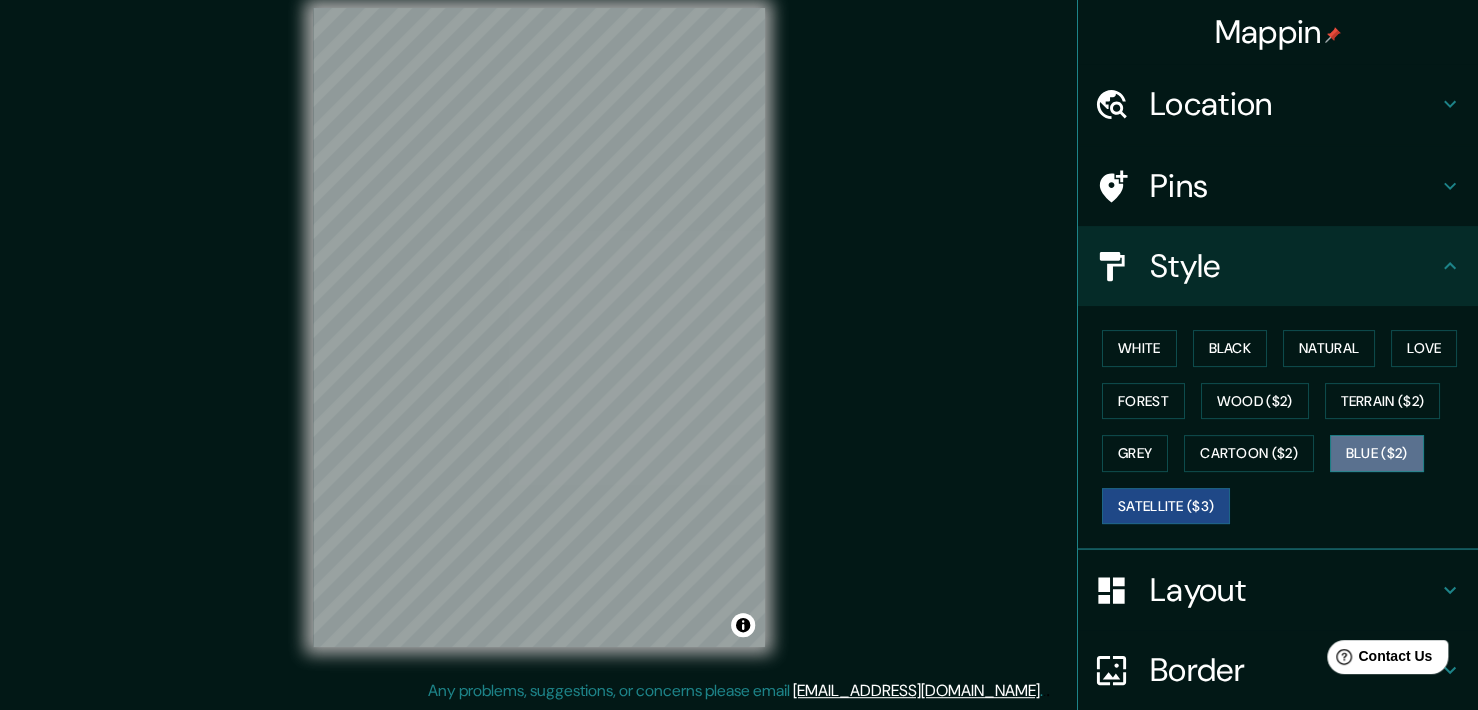 click on "Blue ($2)" at bounding box center (1377, 453) 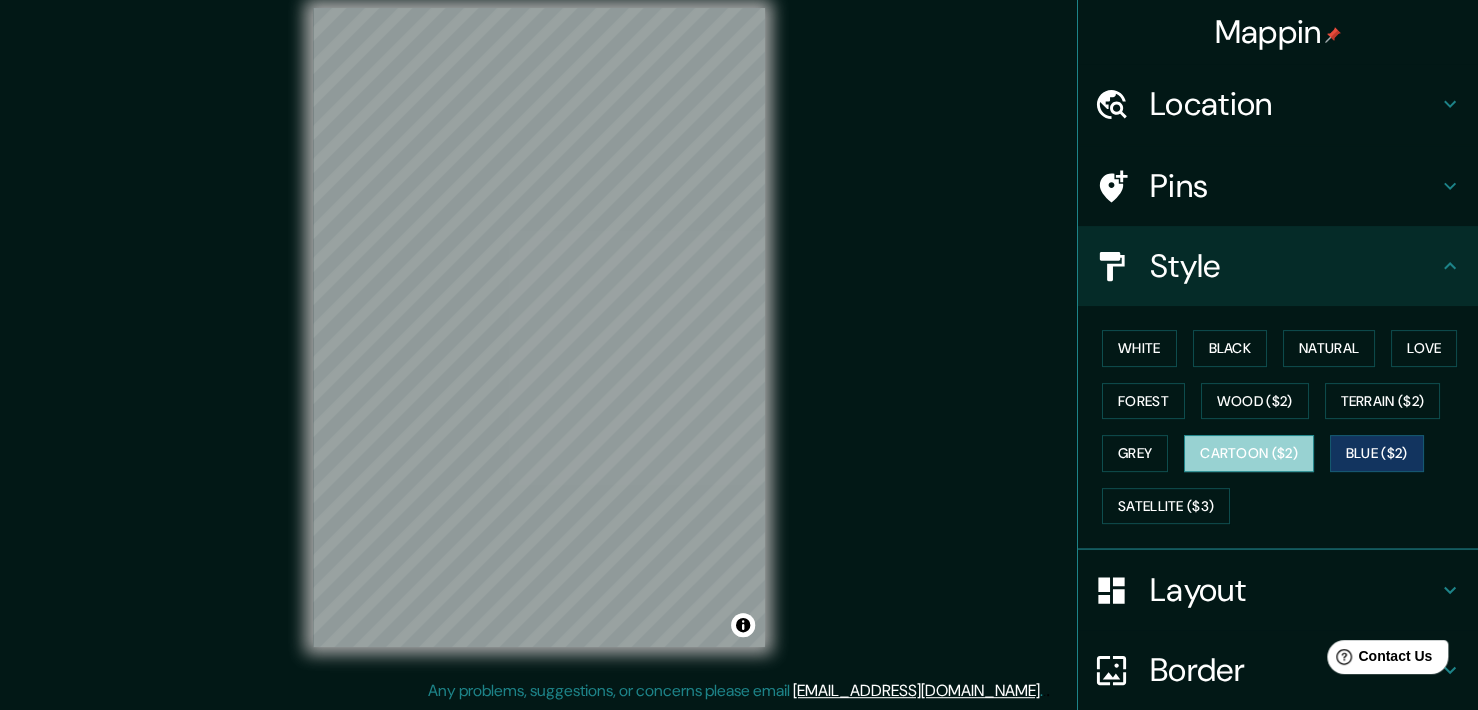 click on "Cartoon ($2)" at bounding box center (1249, 453) 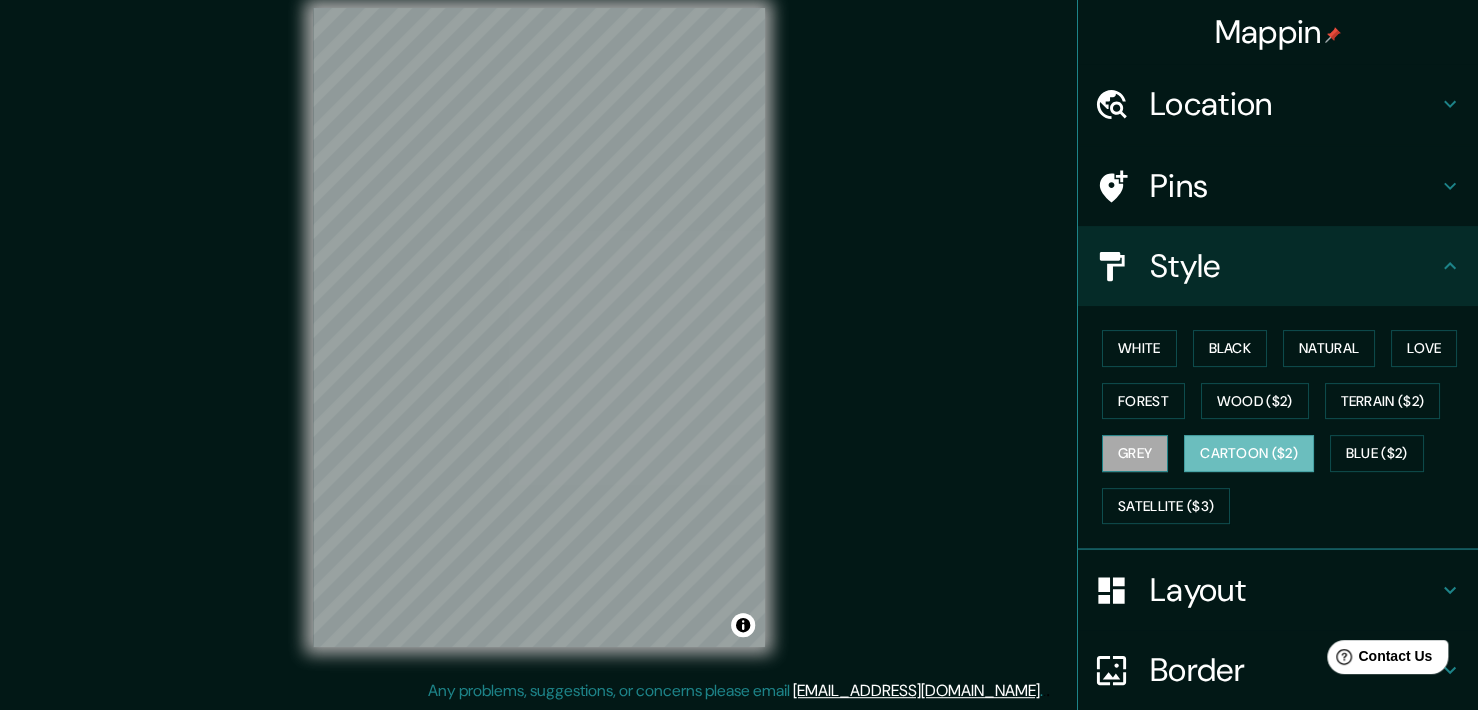 click on "Grey" at bounding box center (1135, 453) 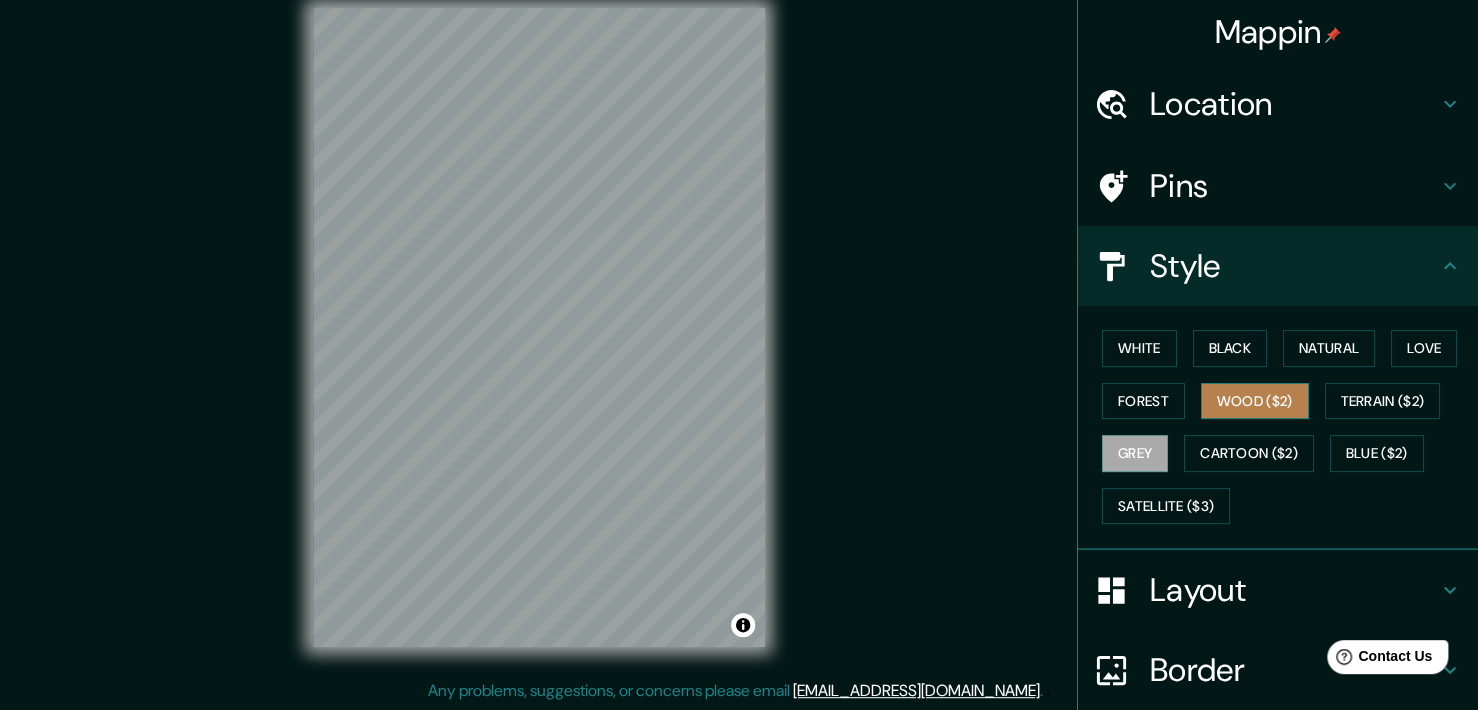 click on "Wood ($2)" at bounding box center [1255, 401] 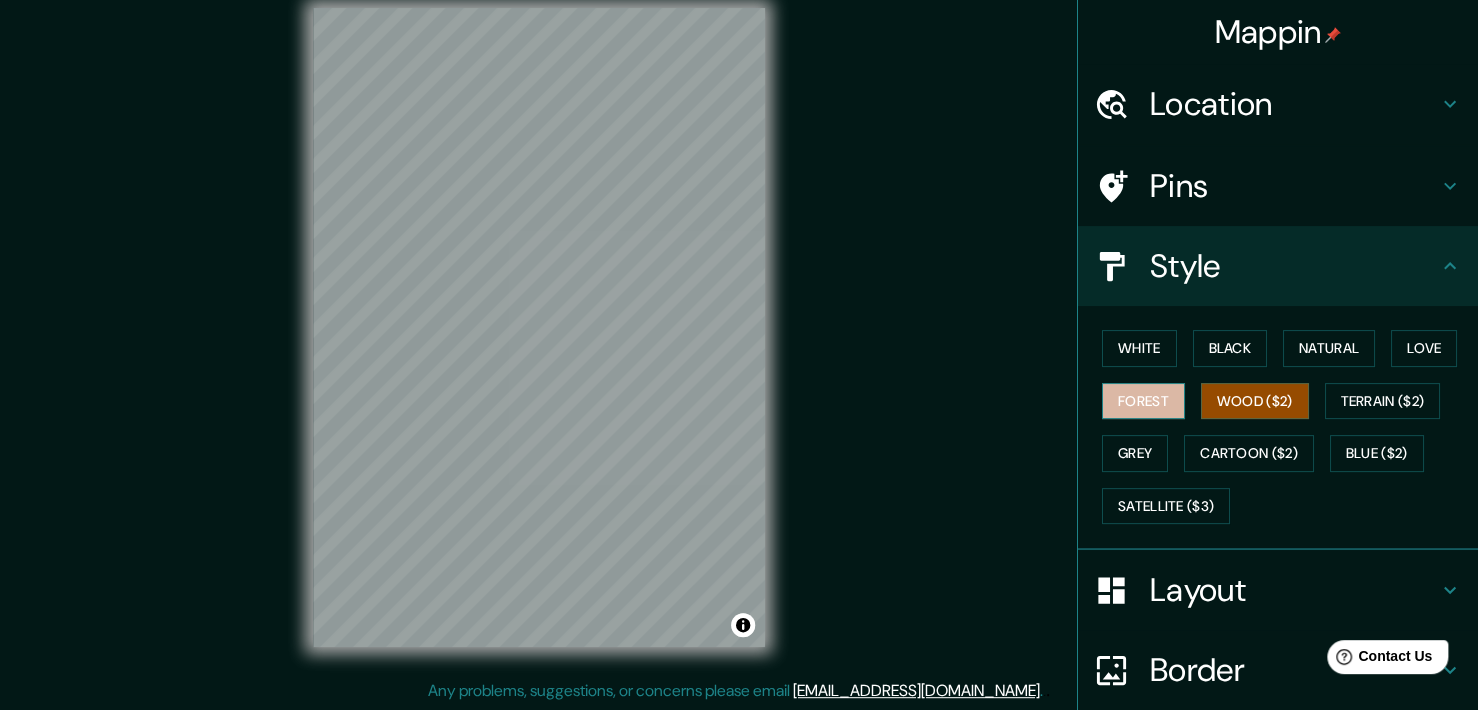 click on "Forest" at bounding box center [1143, 401] 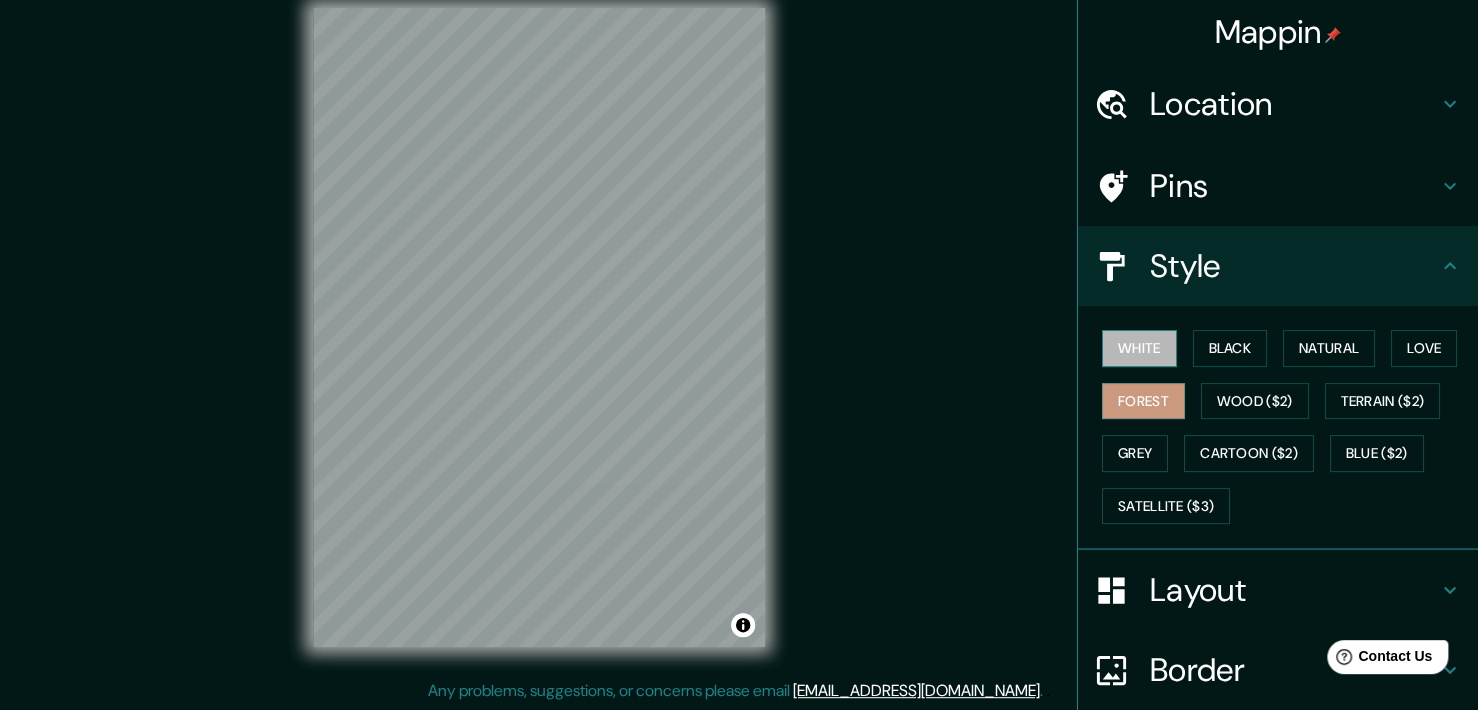 click on "White" at bounding box center [1139, 348] 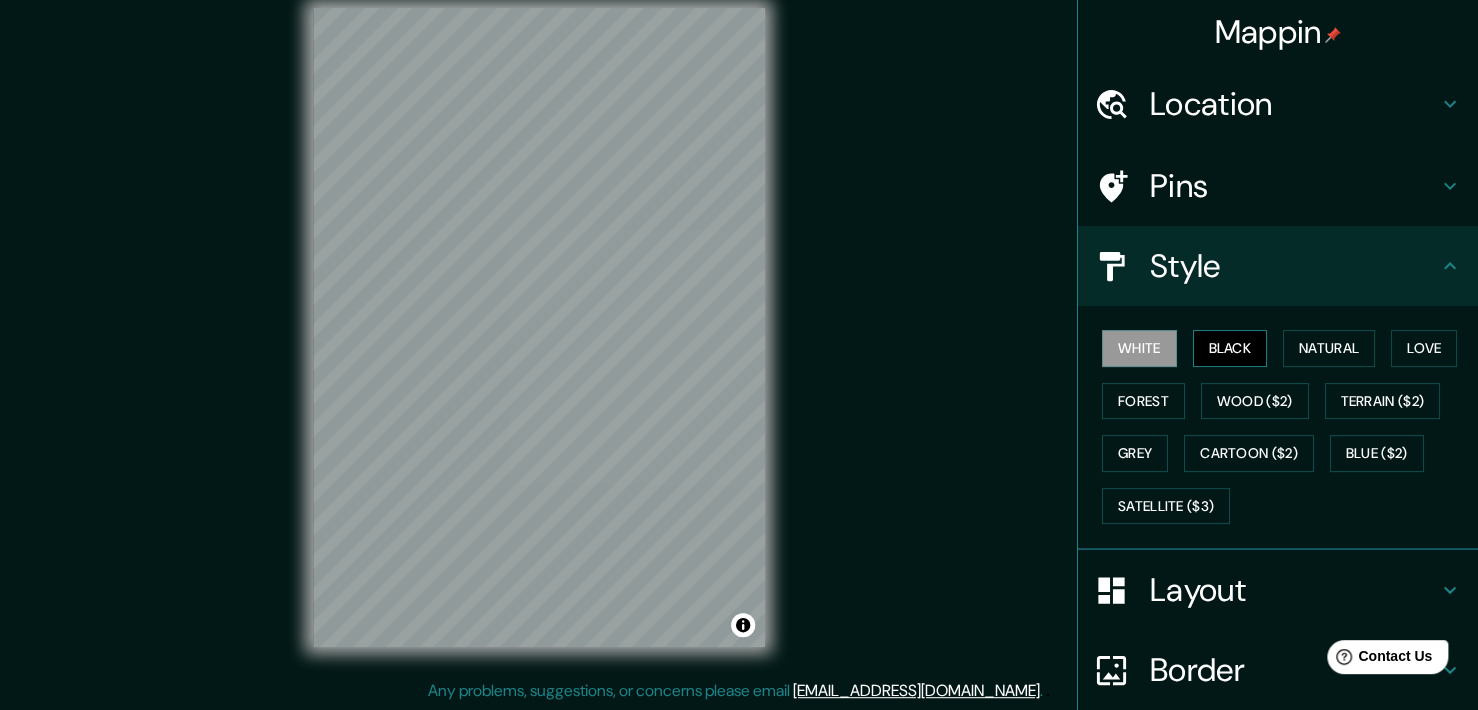click on "Black" at bounding box center (1230, 348) 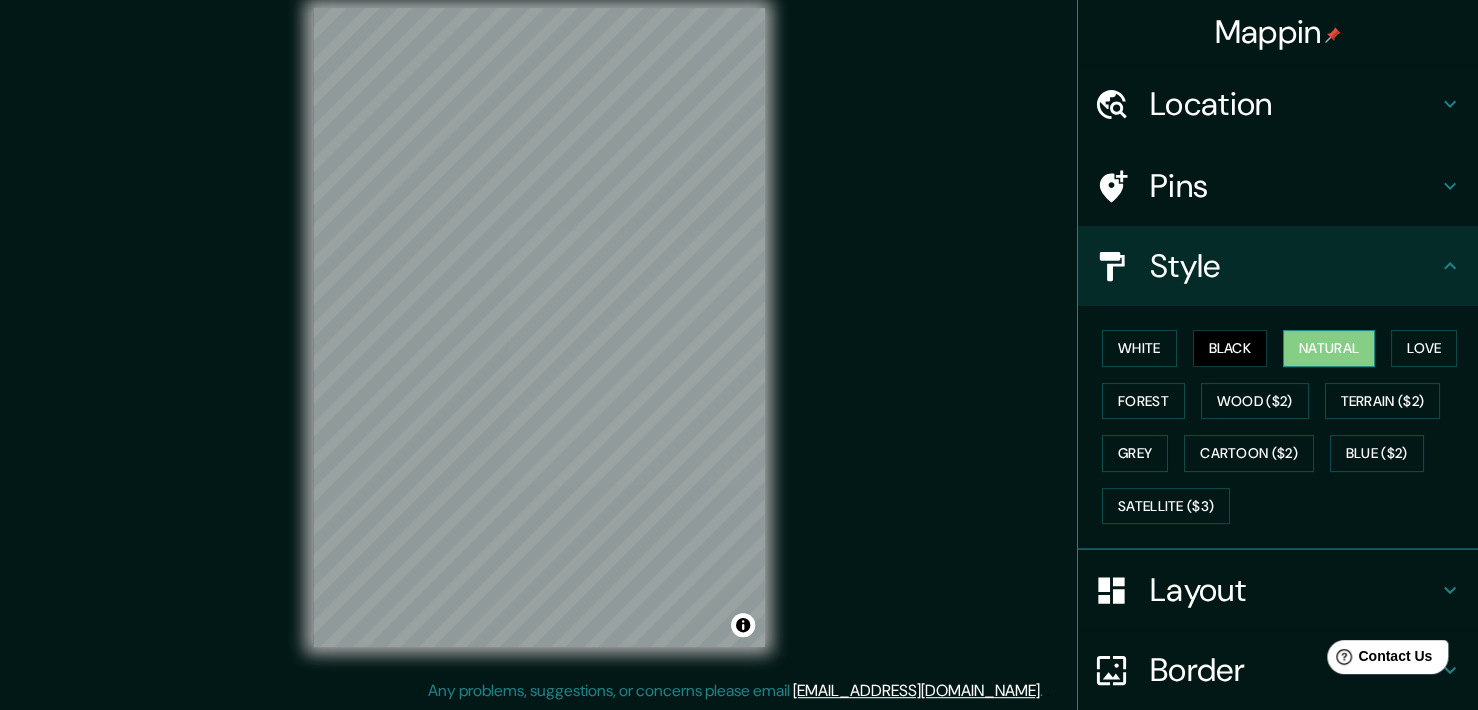 click on "Natural" at bounding box center (1329, 348) 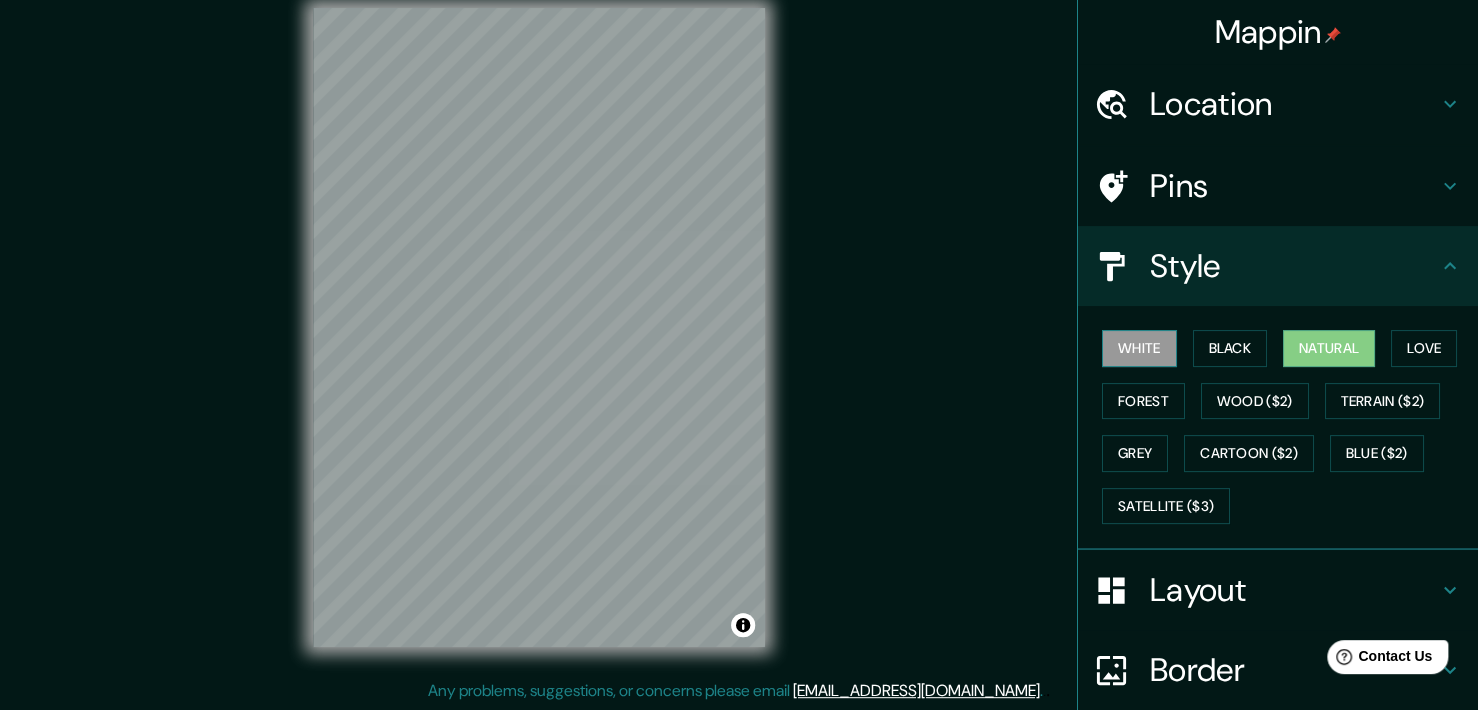 click on "White" at bounding box center [1139, 348] 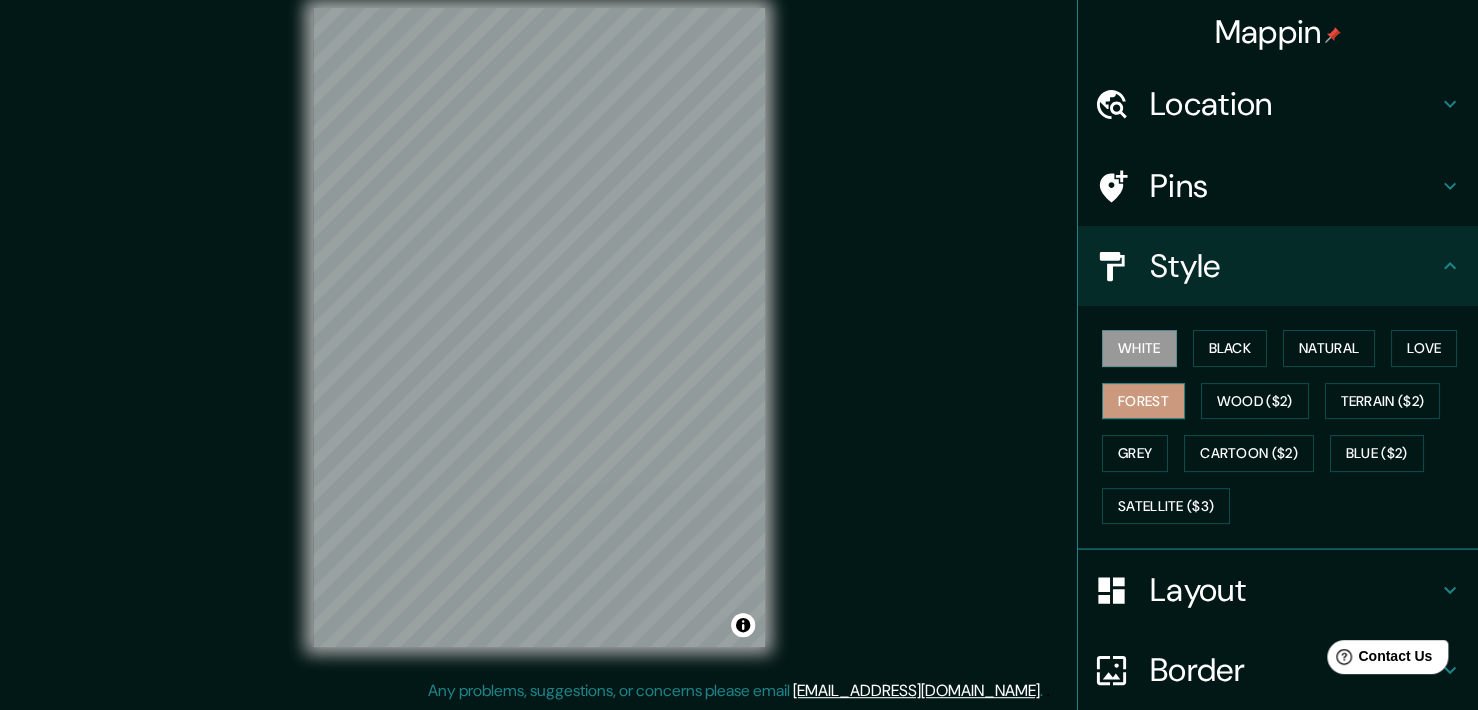 click on "Forest" at bounding box center (1143, 401) 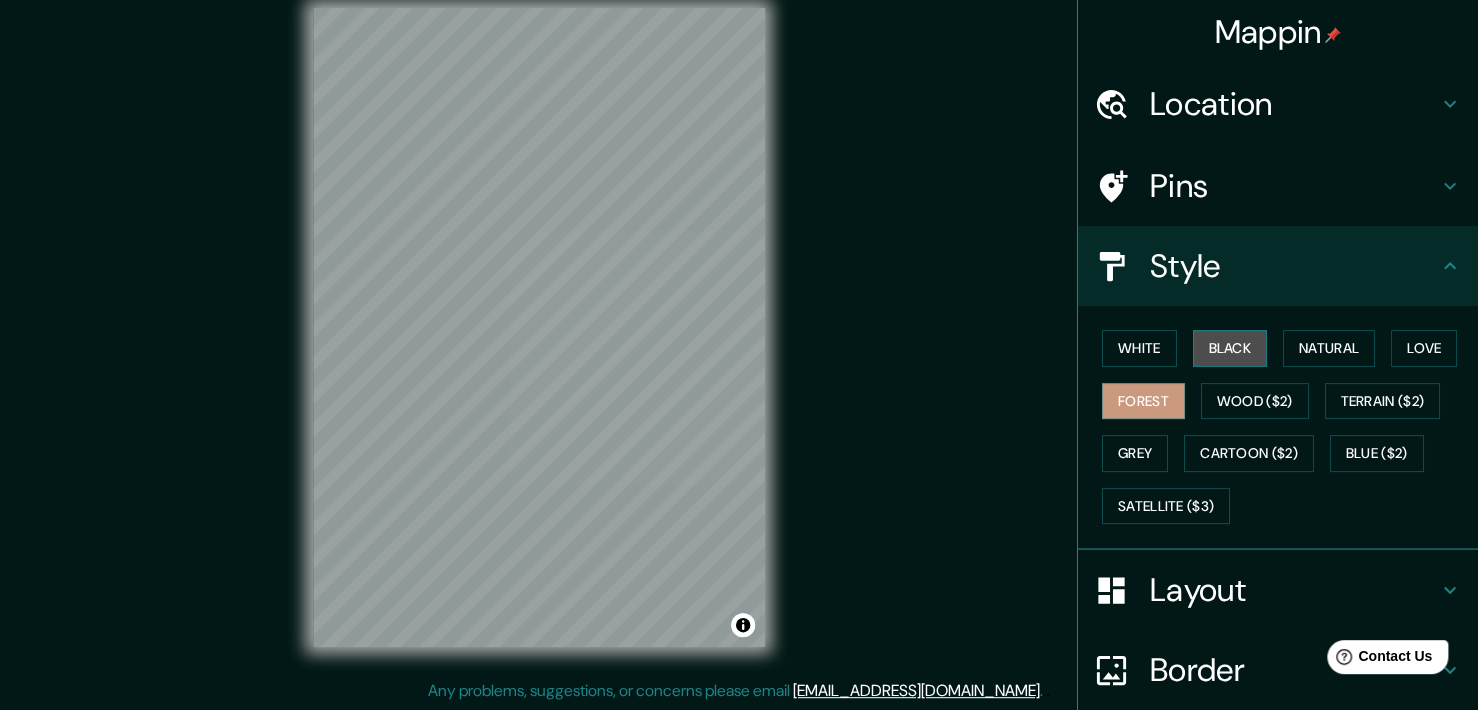 click on "Black" at bounding box center [1230, 348] 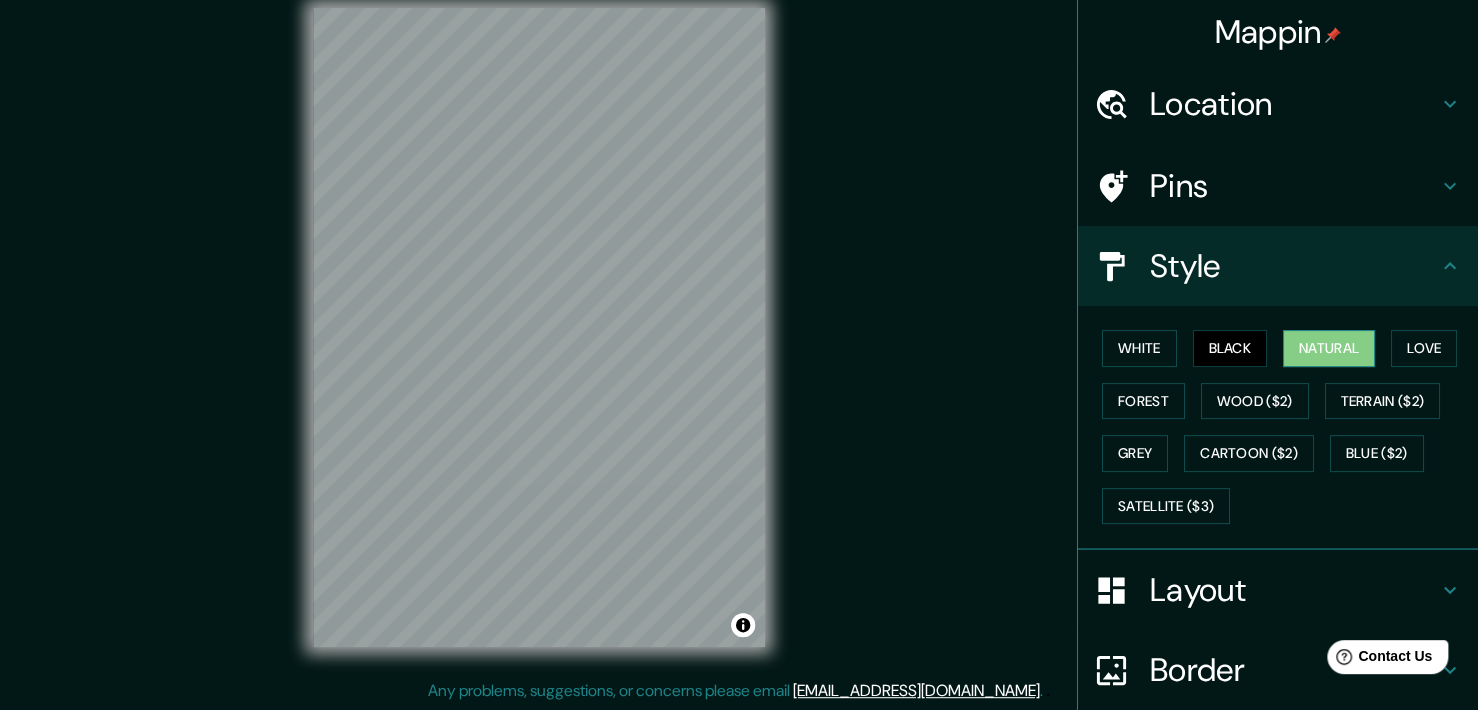click on "Natural" at bounding box center [1329, 348] 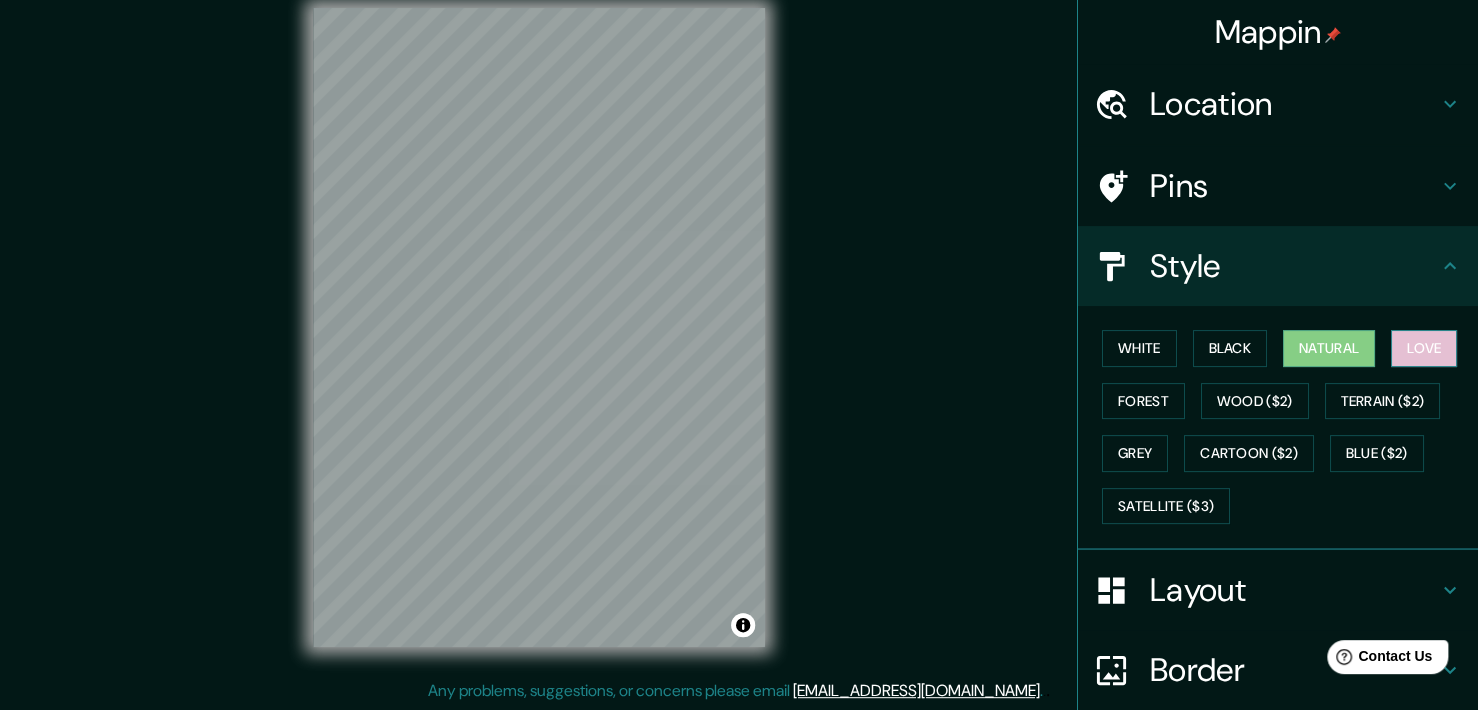 click on "Love" at bounding box center (1424, 348) 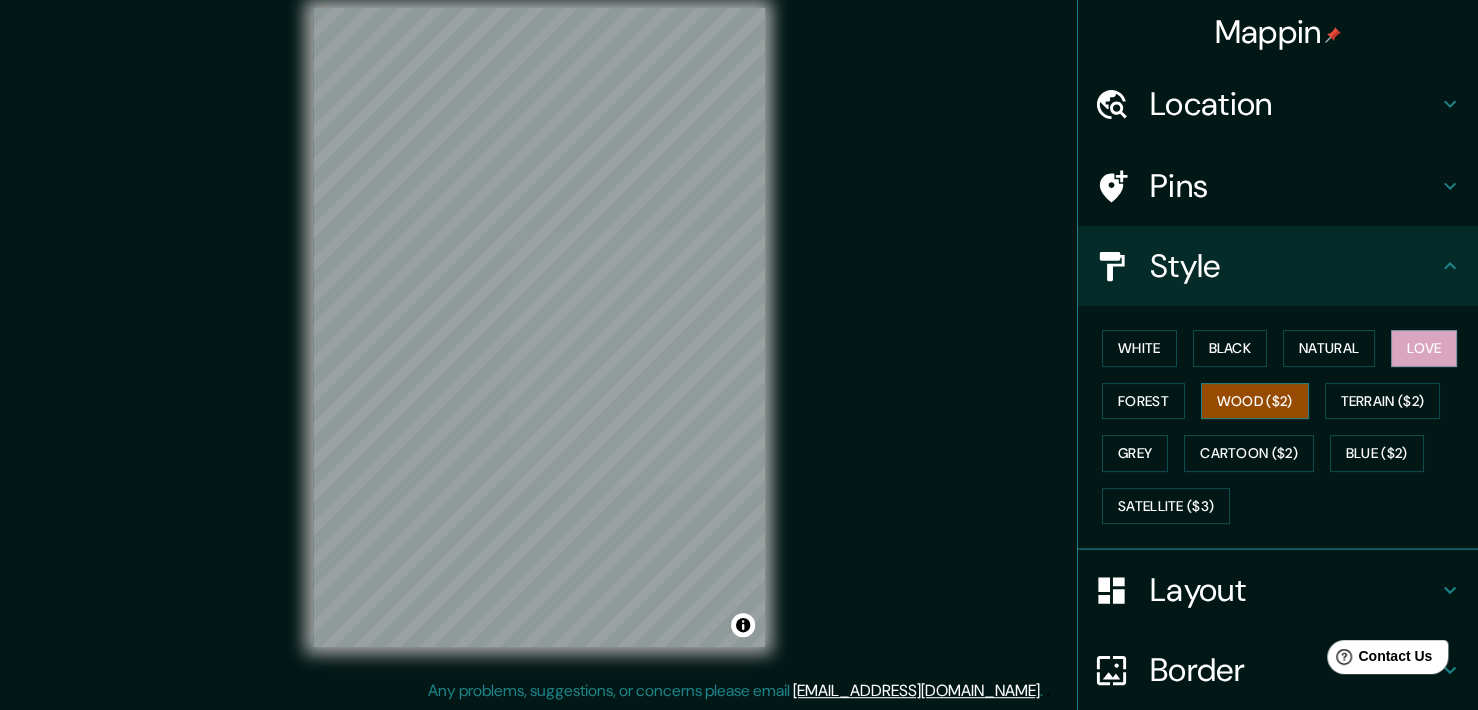 click on "Wood ($2)" at bounding box center (1255, 401) 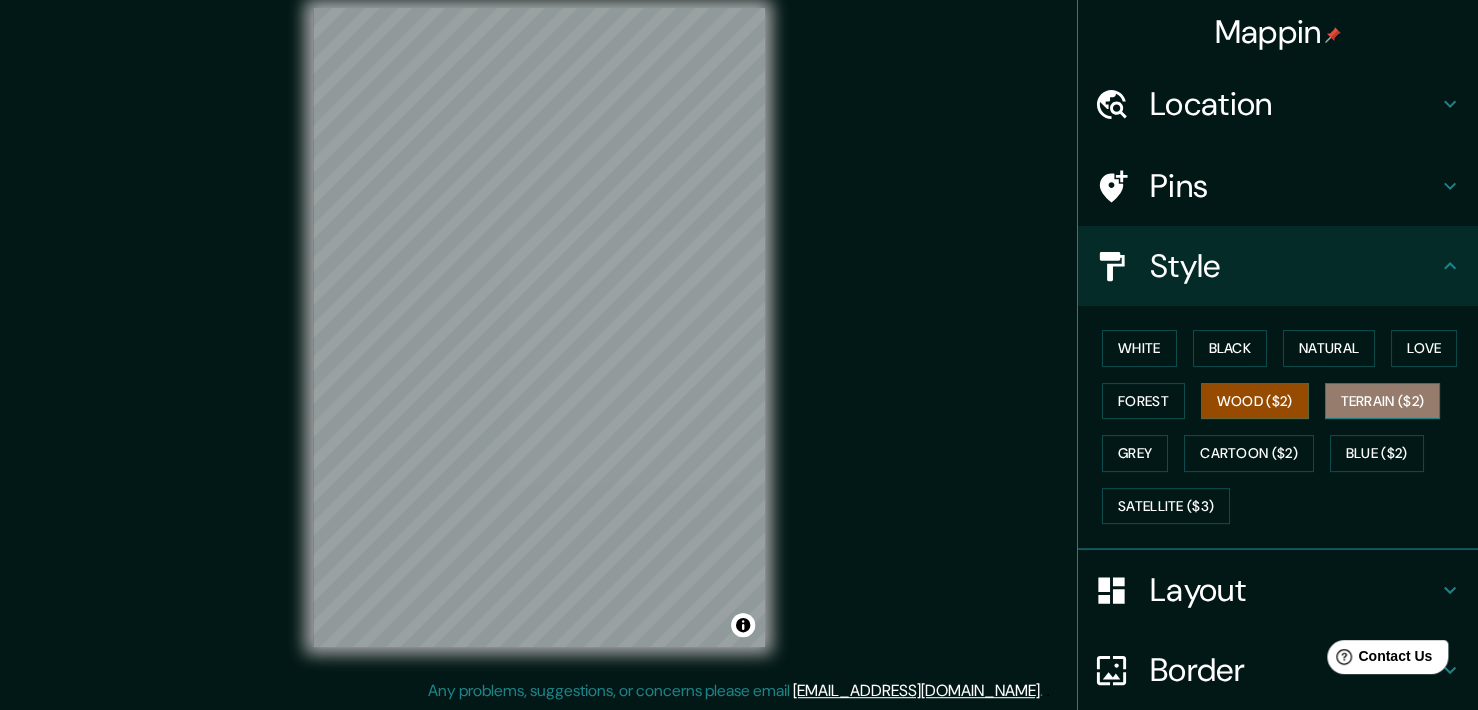 click on "Terrain ($2)" at bounding box center [1383, 401] 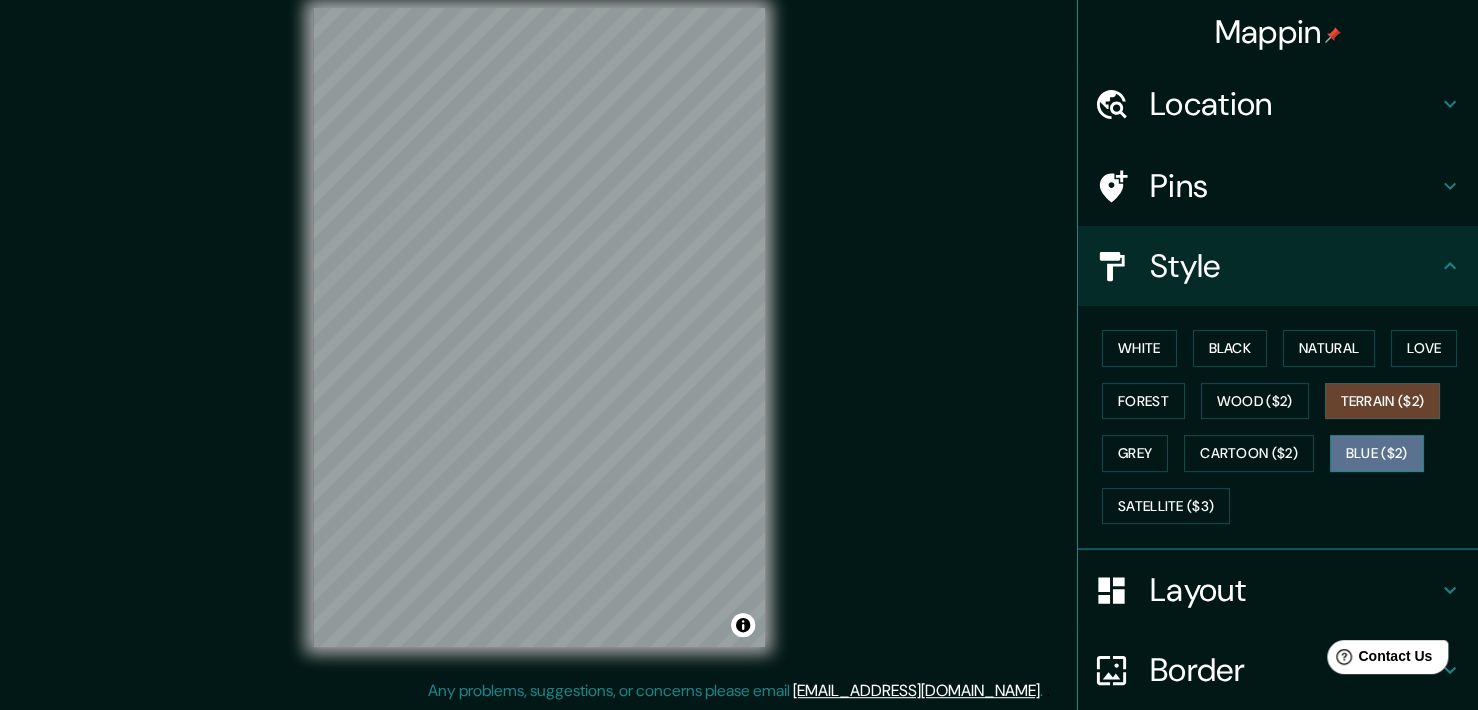 click on "Blue ($2)" at bounding box center (1377, 453) 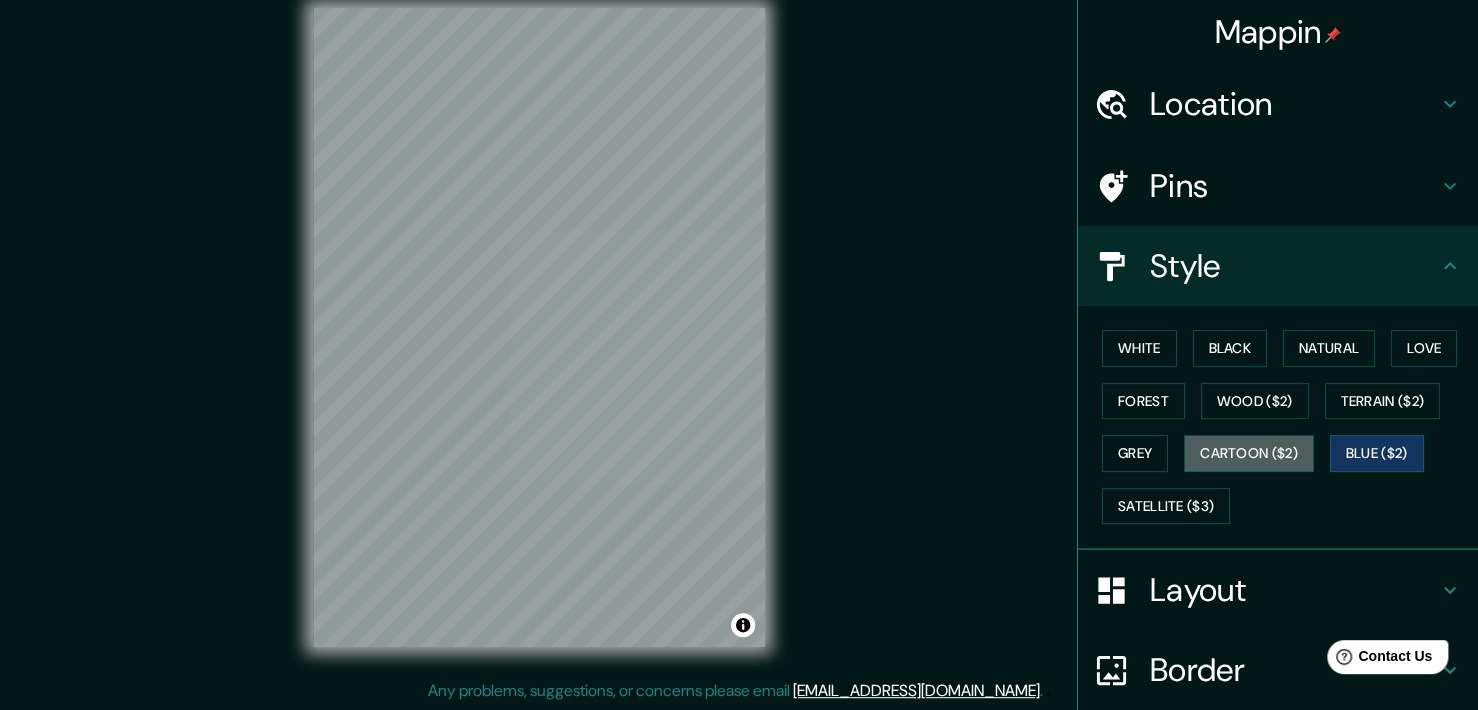 drag, startPoint x: 1246, startPoint y: 453, endPoint x: 1154, endPoint y: 451, distance: 92.021736 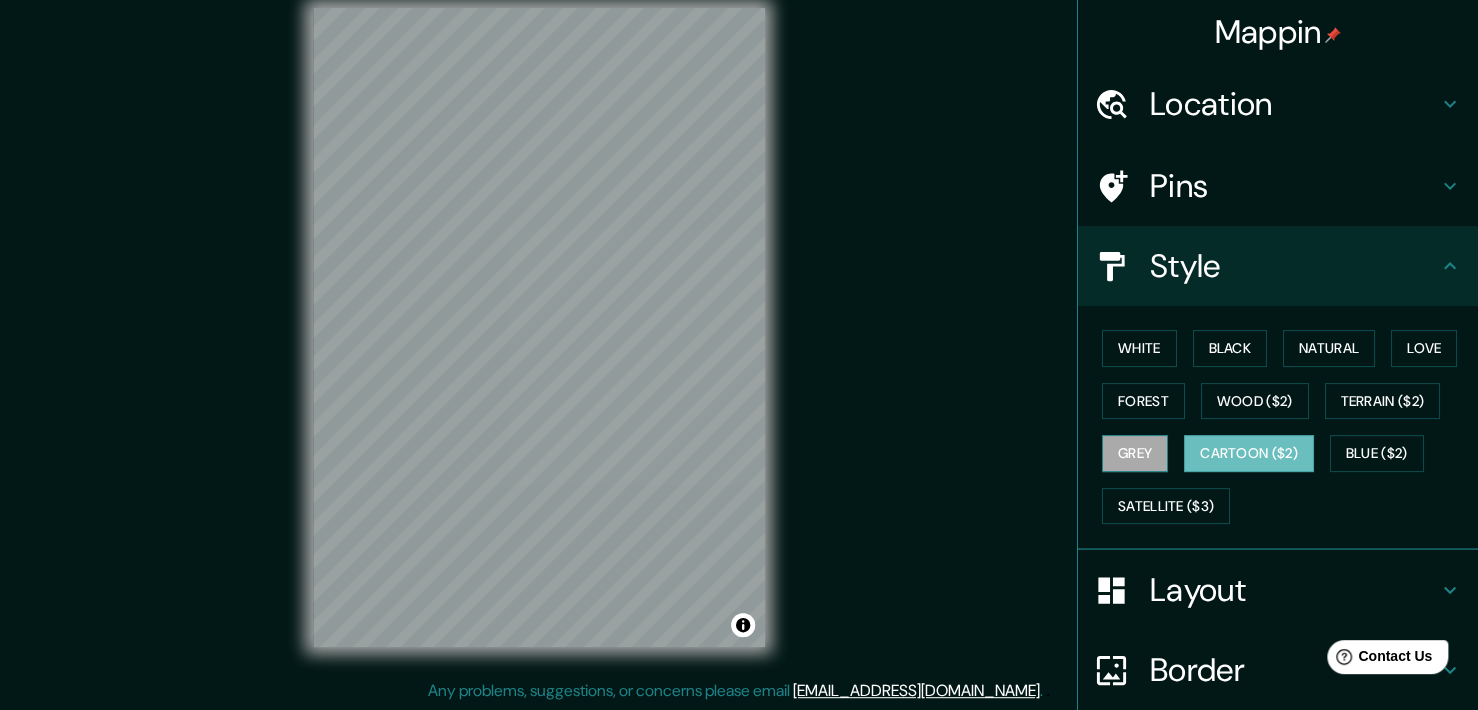 click on "Grey" at bounding box center [1135, 453] 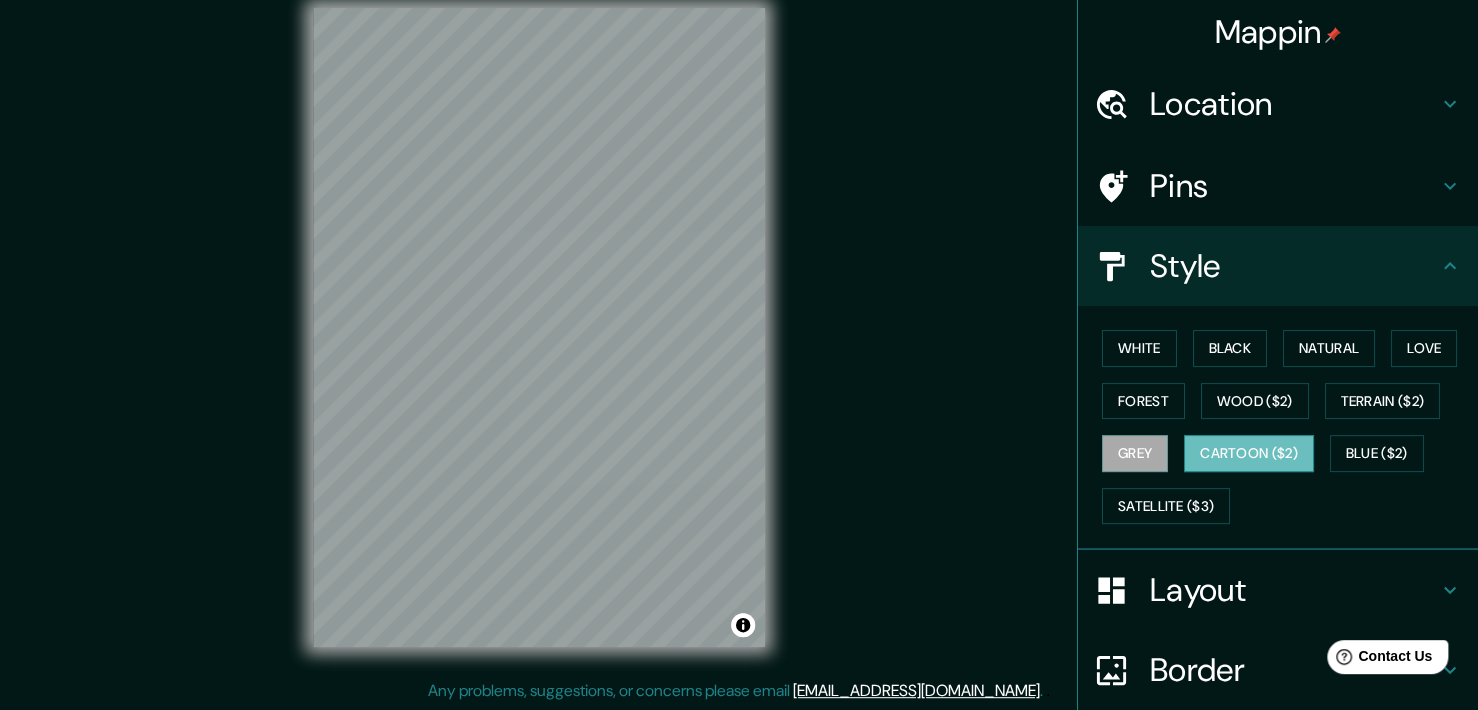 click on "Cartoon ($2)" at bounding box center [1249, 453] 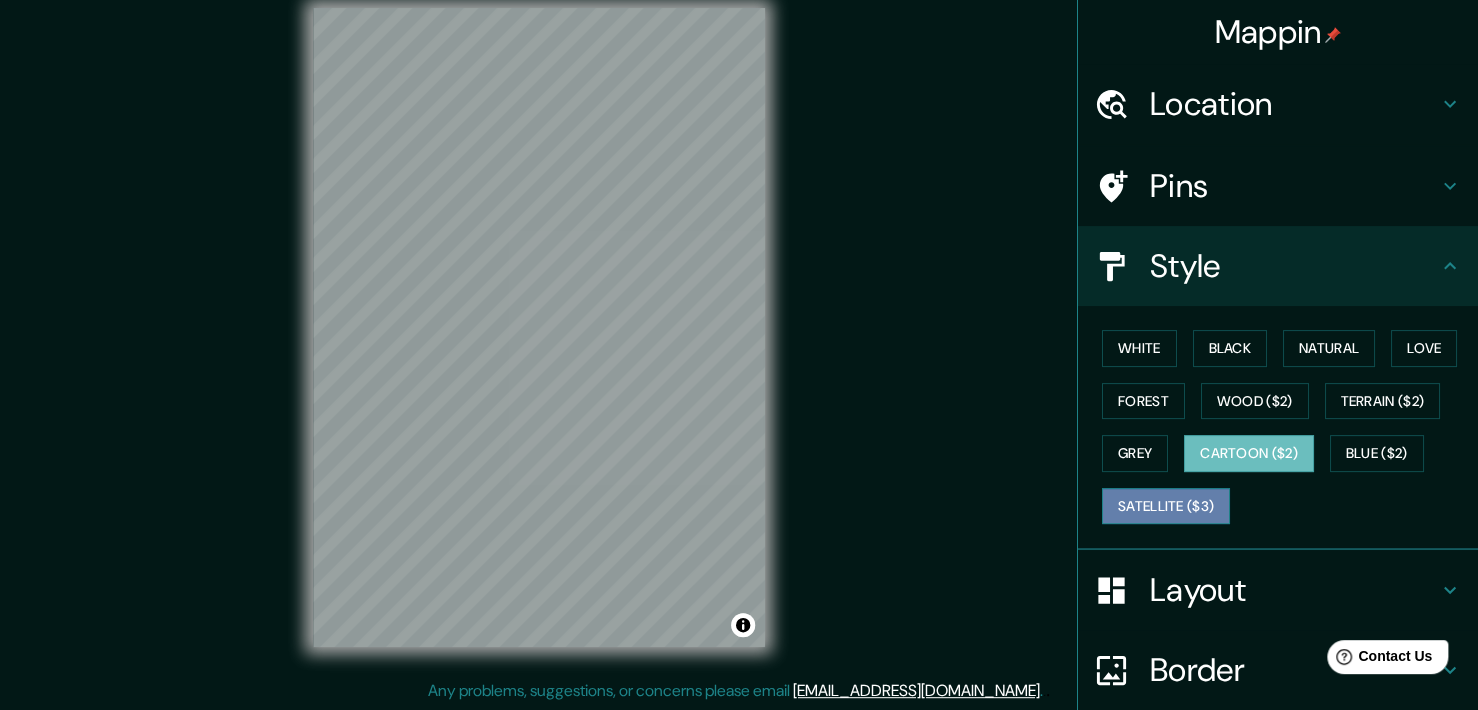 click on "Satellite ($3)" at bounding box center [1166, 506] 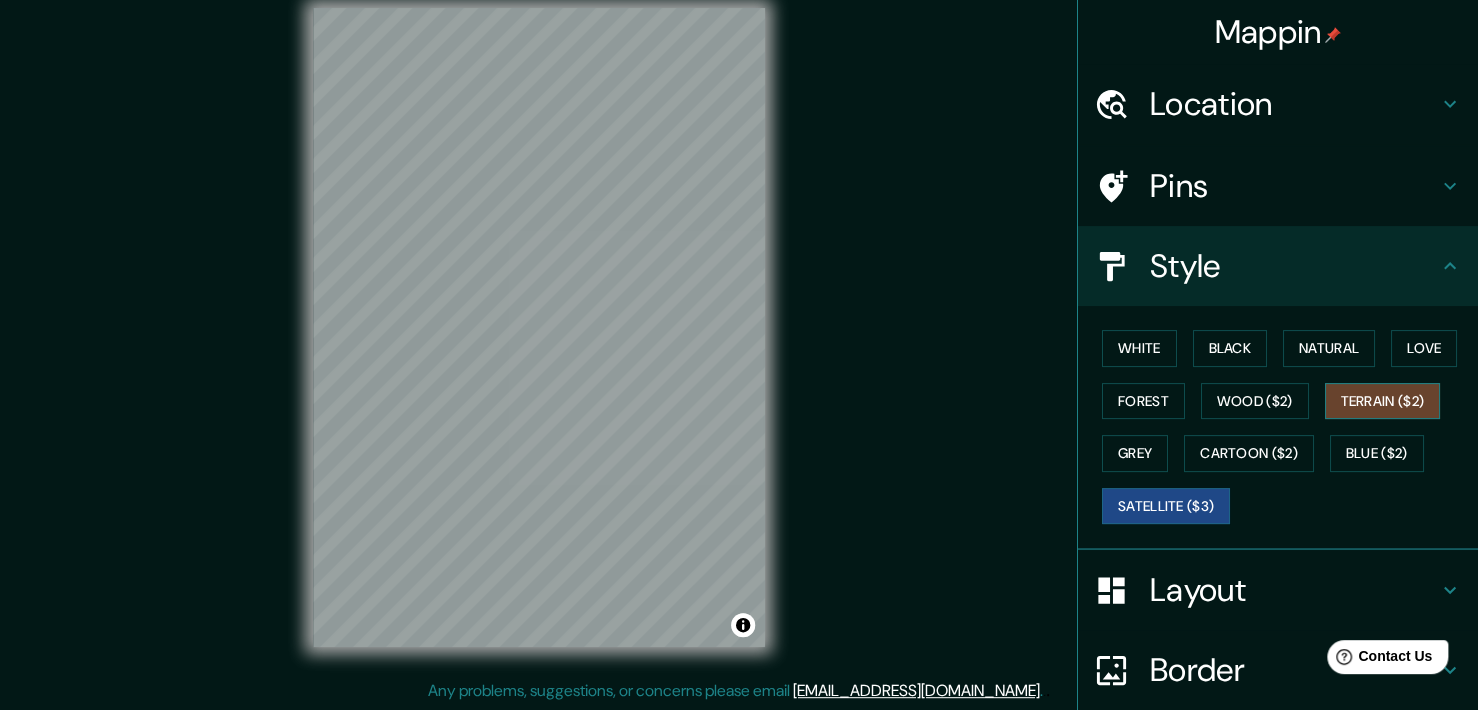 click on "Terrain ($2)" at bounding box center (1383, 401) 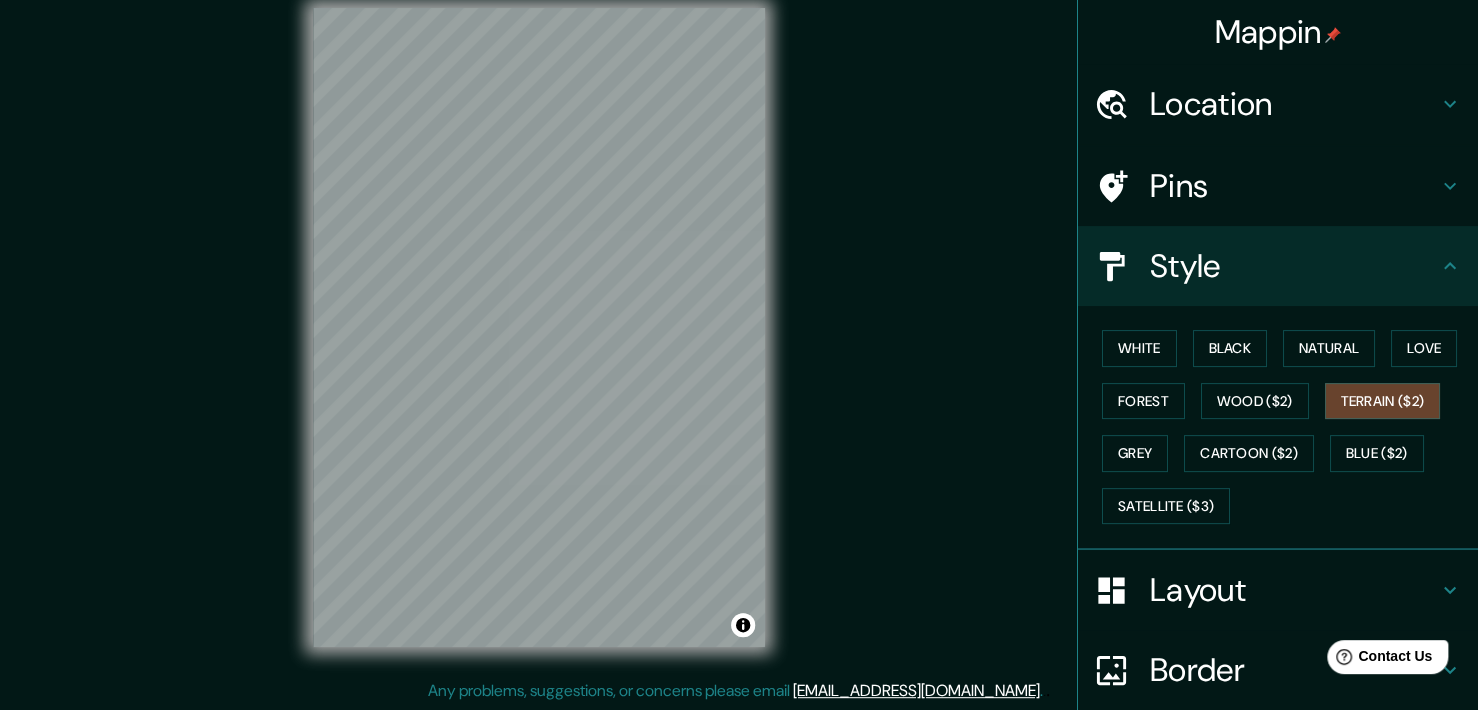 click on "White Black Natural Love Forest Wood ($2) Terrain ($2) Grey Cartoon ($2) Blue ($2) Satellite ($3)" at bounding box center [1286, 427] 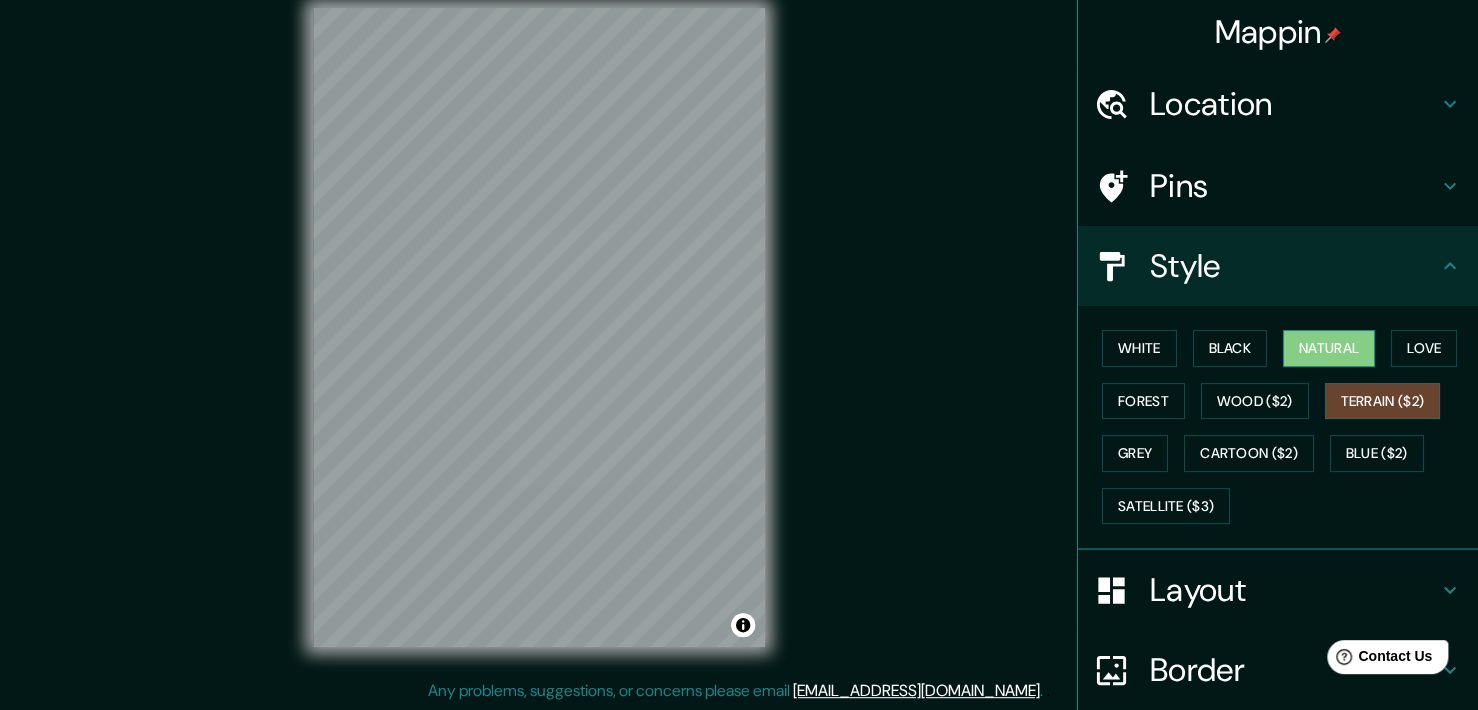 click on "Natural" at bounding box center (1329, 348) 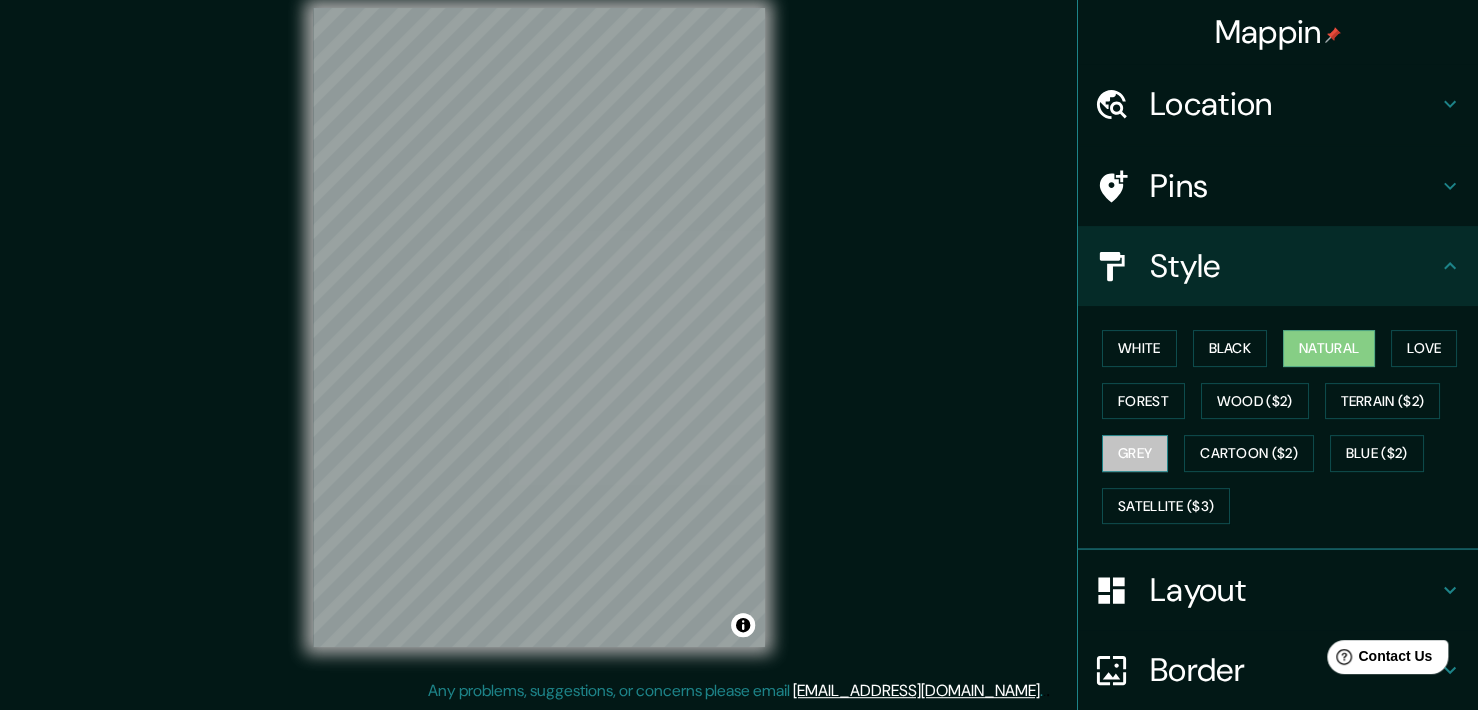click on "Grey" at bounding box center [1135, 453] 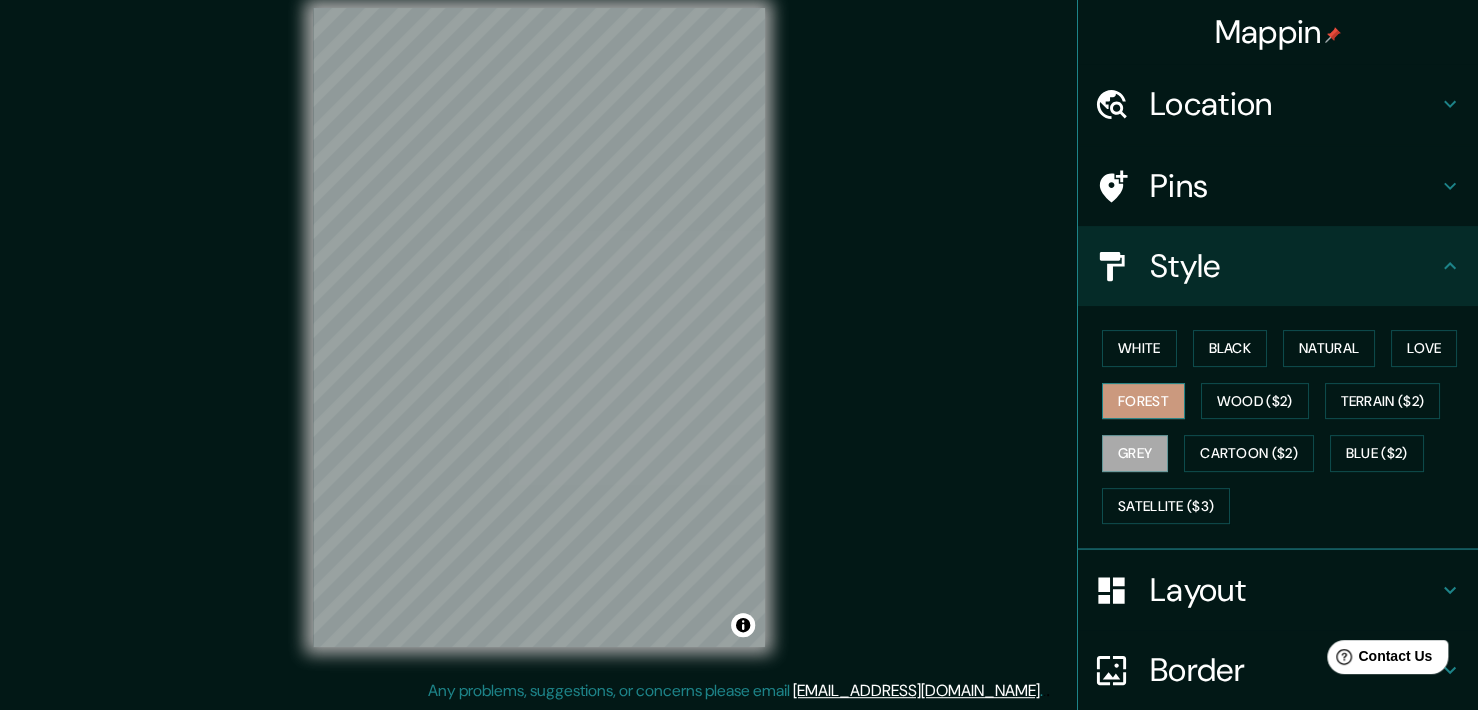 click on "Forest" at bounding box center (1143, 401) 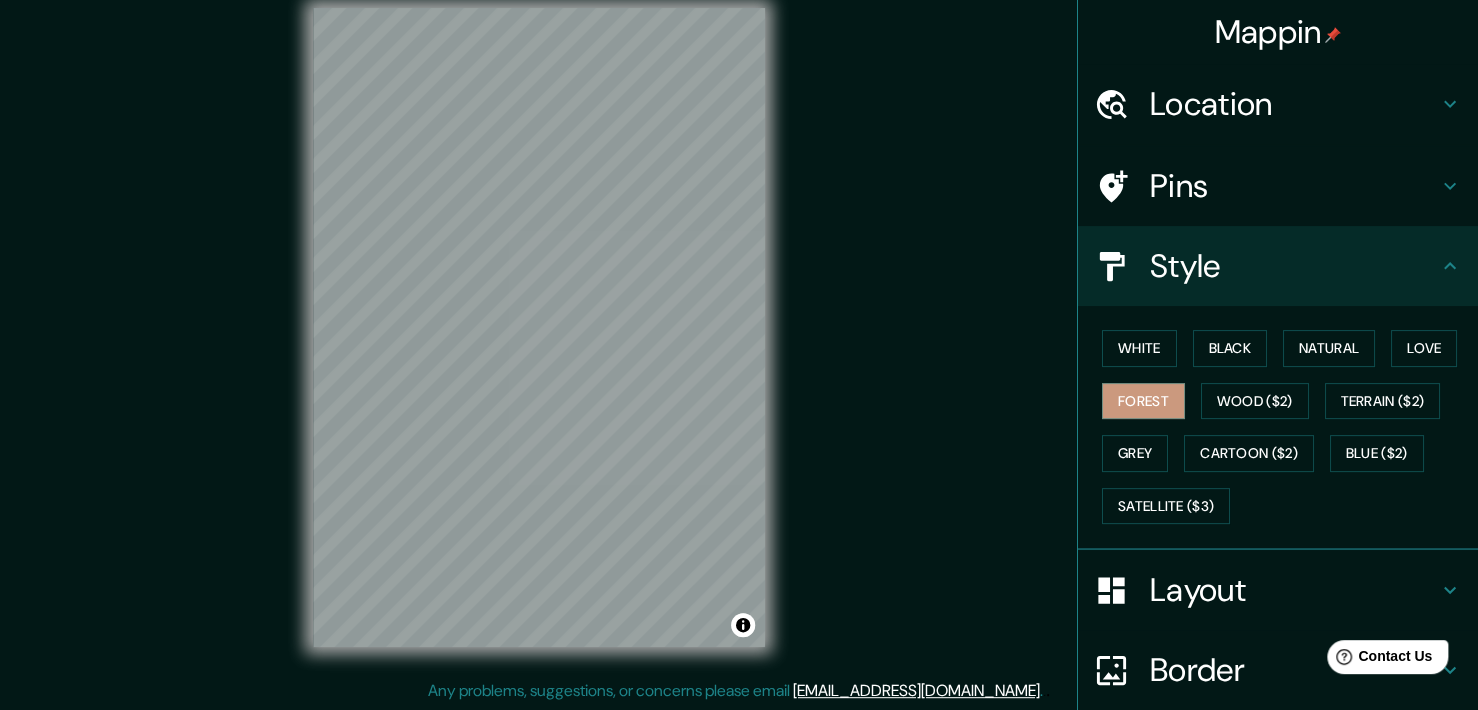 click on "White Black Natural Love Forest Wood ($2) Terrain ($2) Grey Cartoon ($2) Blue ($2) Satellite ($3)" at bounding box center (1286, 427) 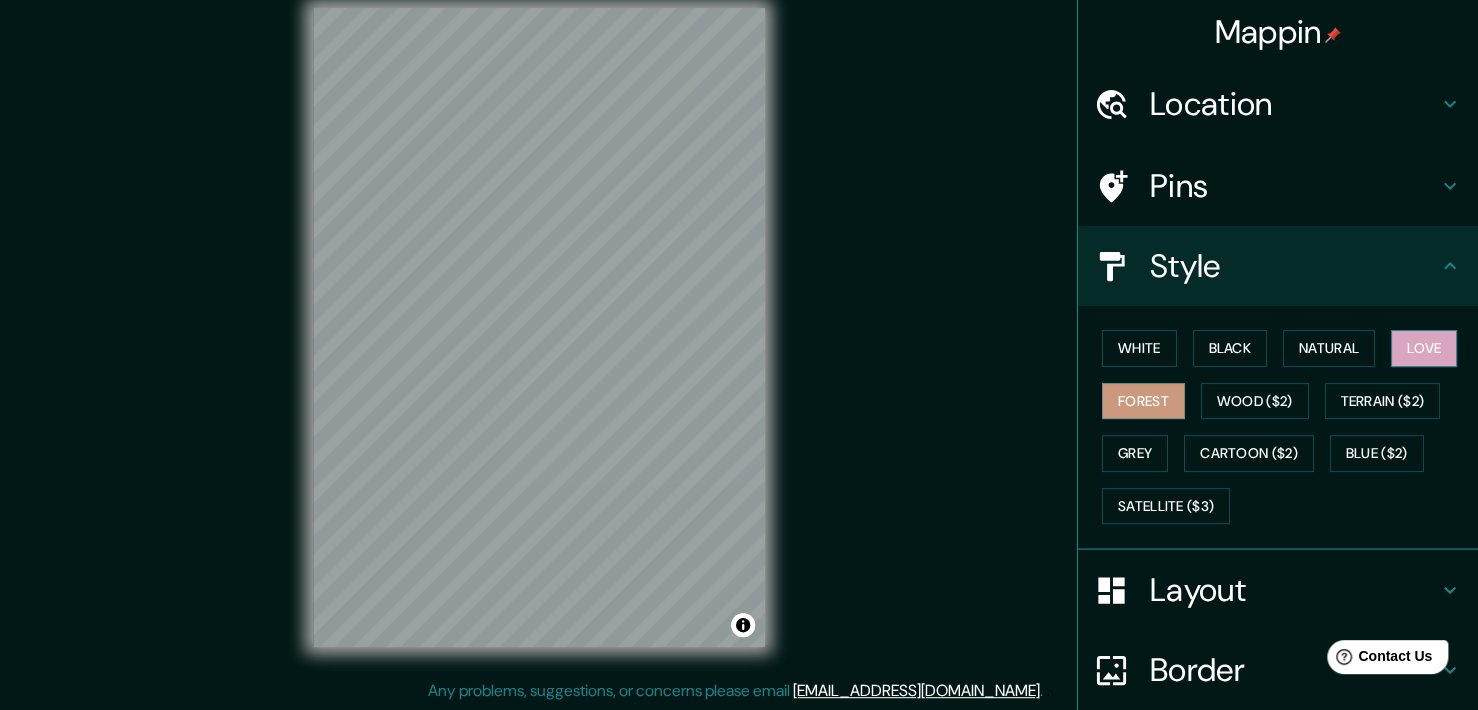 click on "Love" at bounding box center (1424, 348) 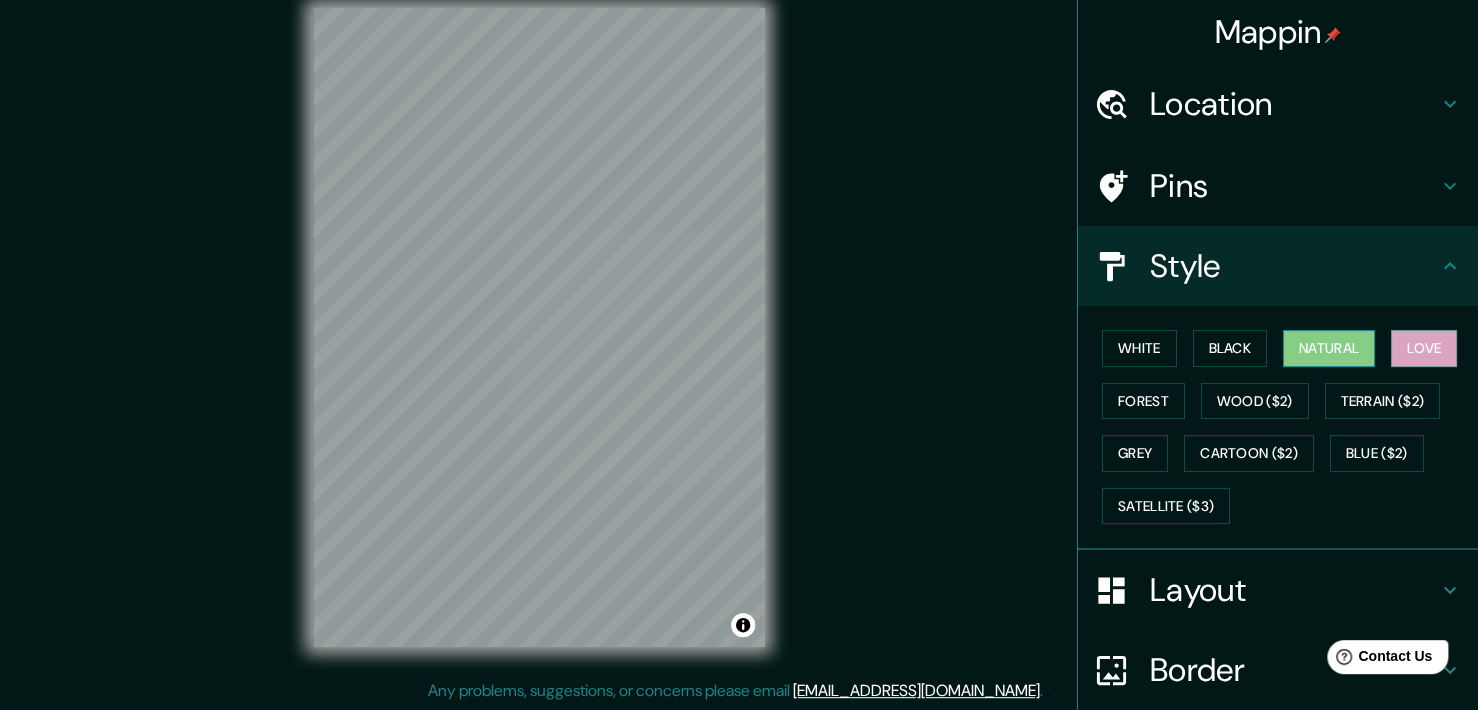 click on "Natural" at bounding box center (1329, 348) 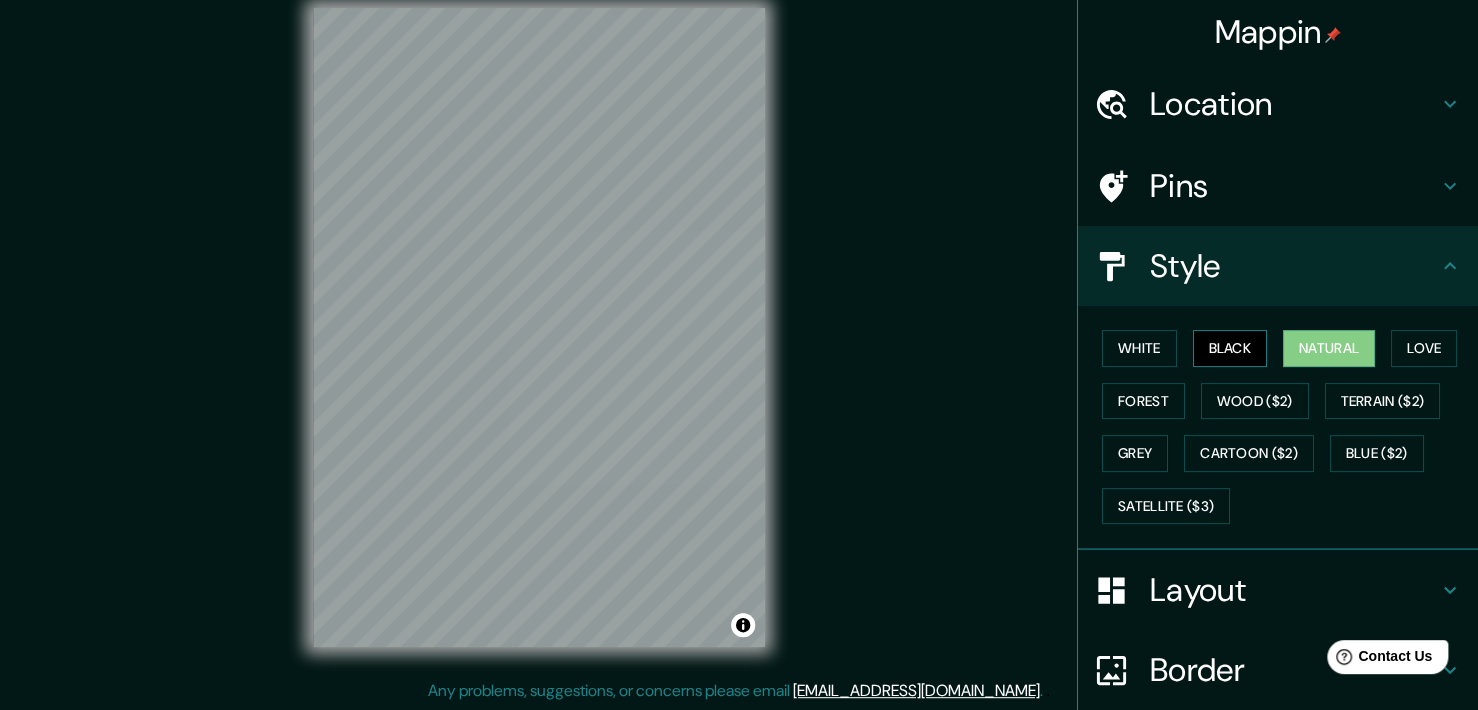 click on "Black" at bounding box center [1230, 348] 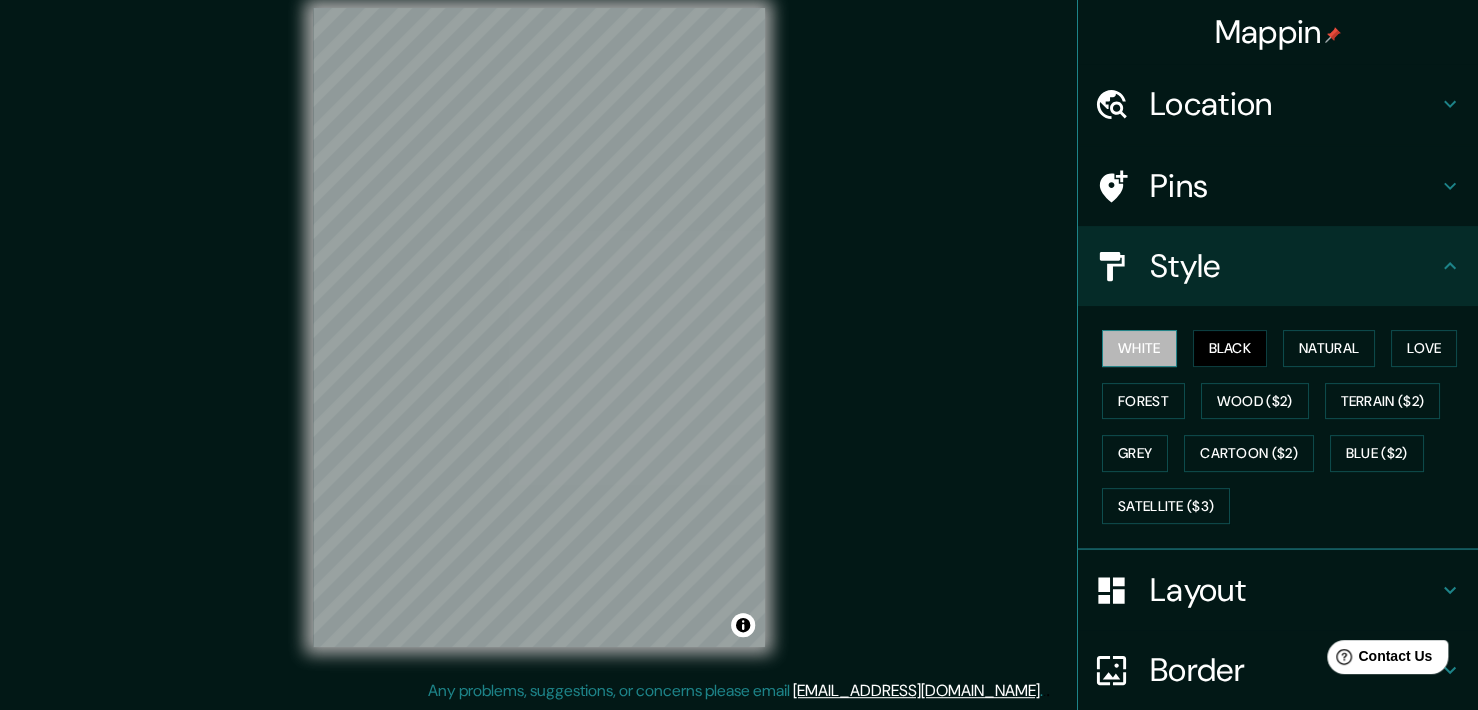 click on "White" at bounding box center [1139, 348] 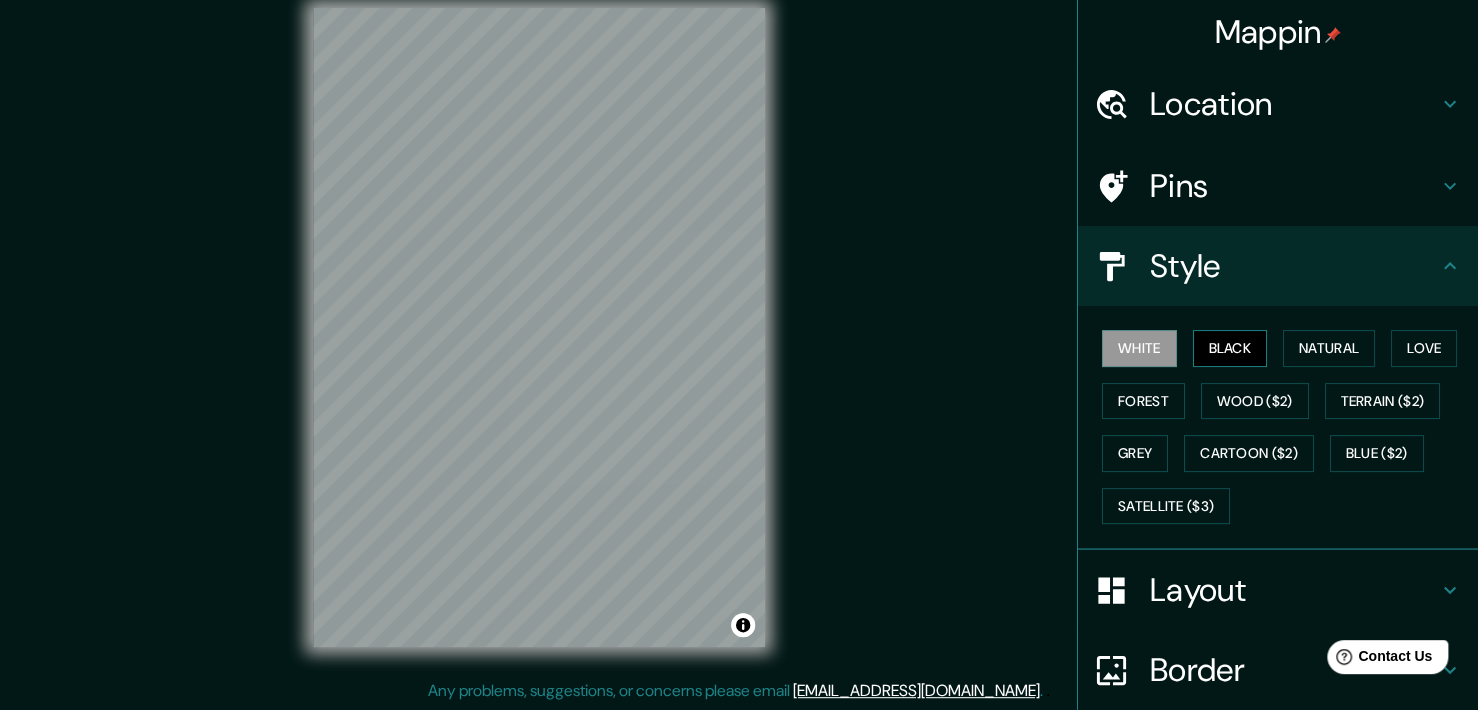 click on "Black" at bounding box center [1230, 348] 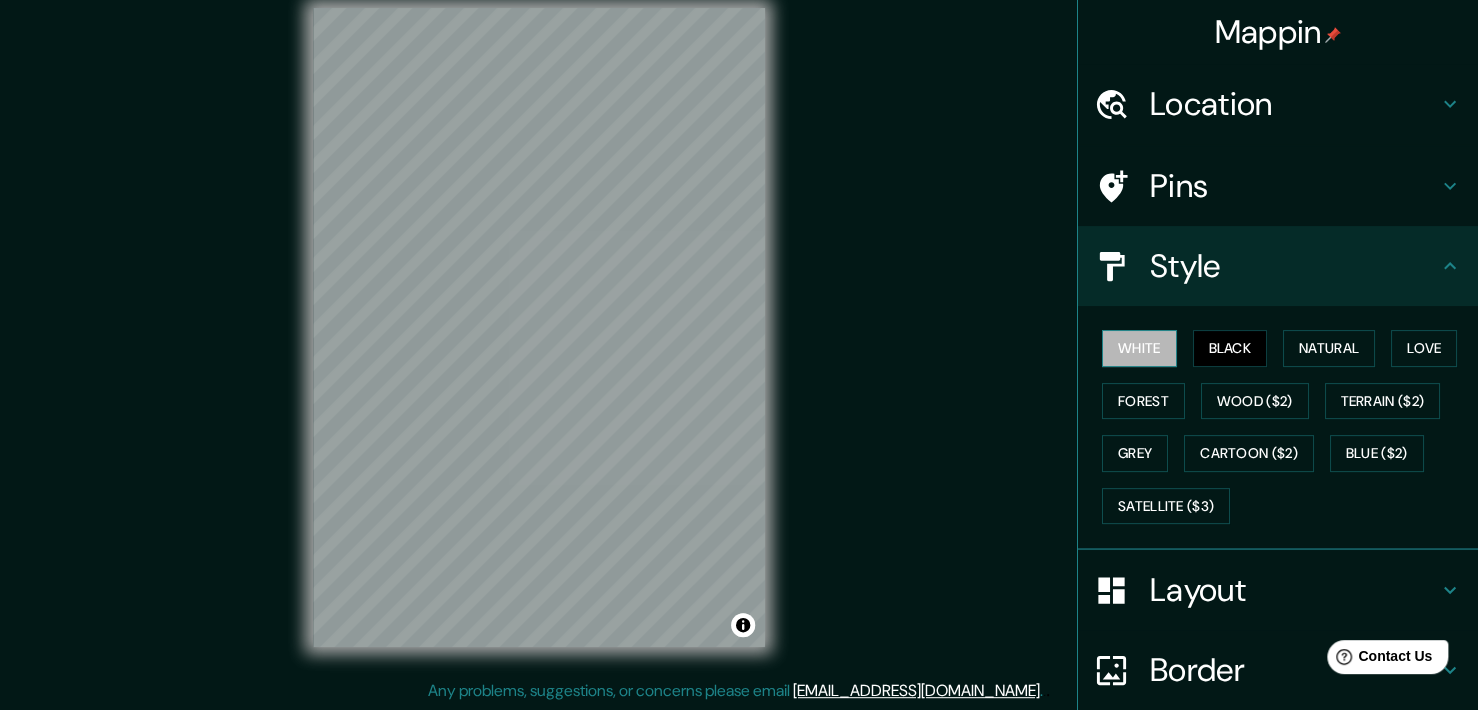 click on "White" at bounding box center [1139, 348] 